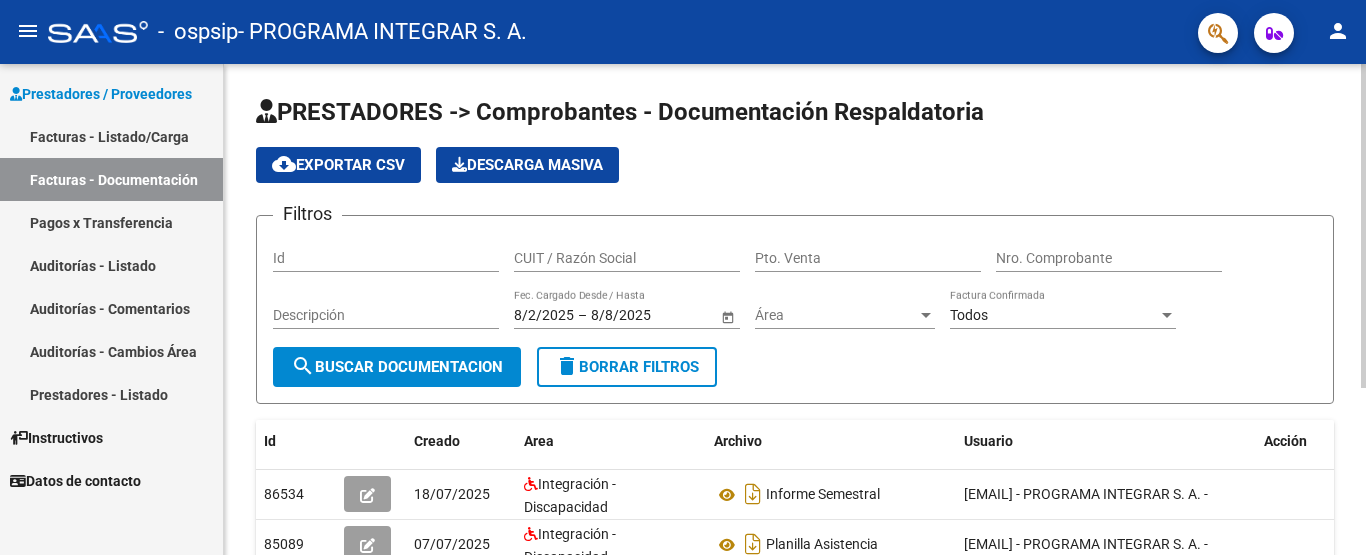 scroll, scrollTop: 0, scrollLeft: 0, axis: both 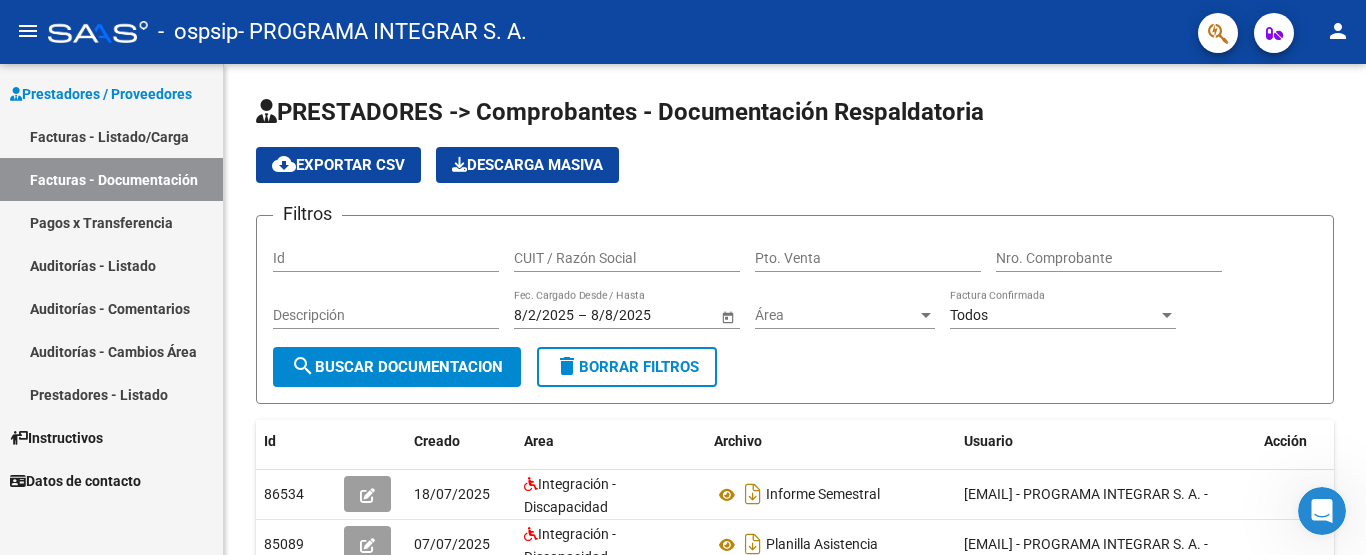 click on "Facturas - Listado/Carga" at bounding box center [111, 136] 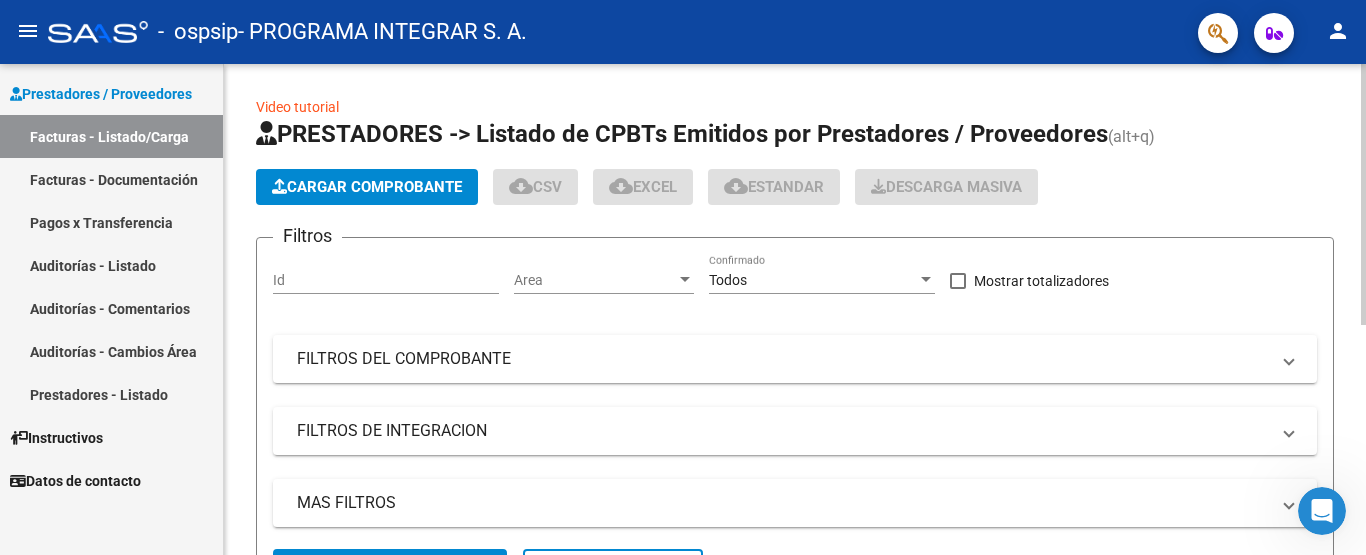 click on "Cargar Comprobante" 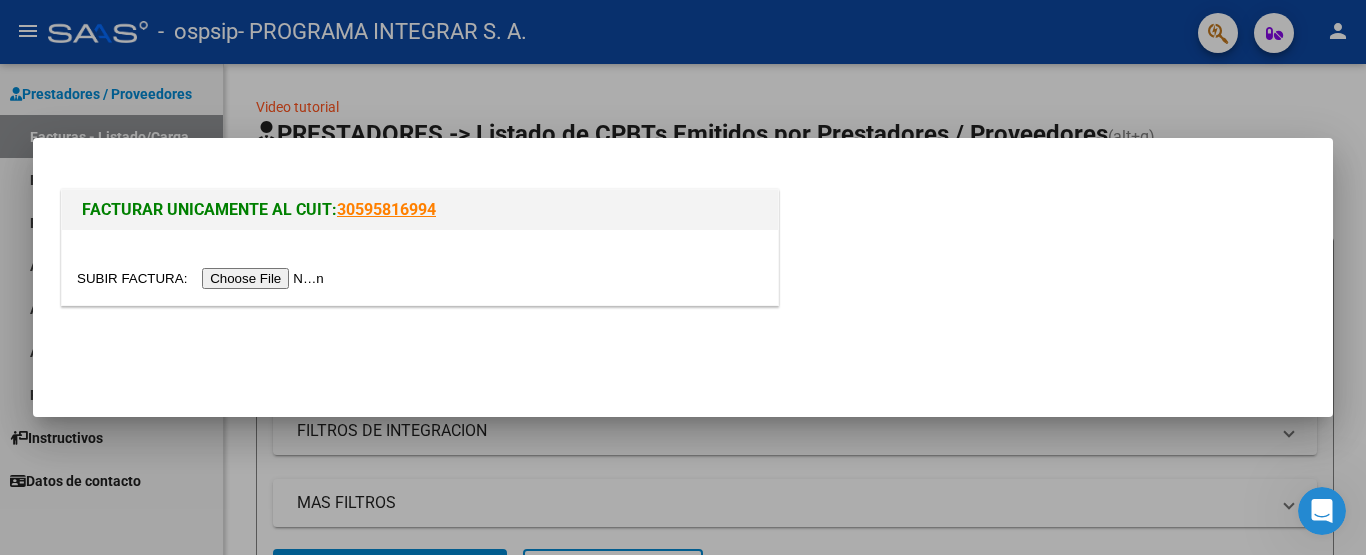 click at bounding box center (420, 267) 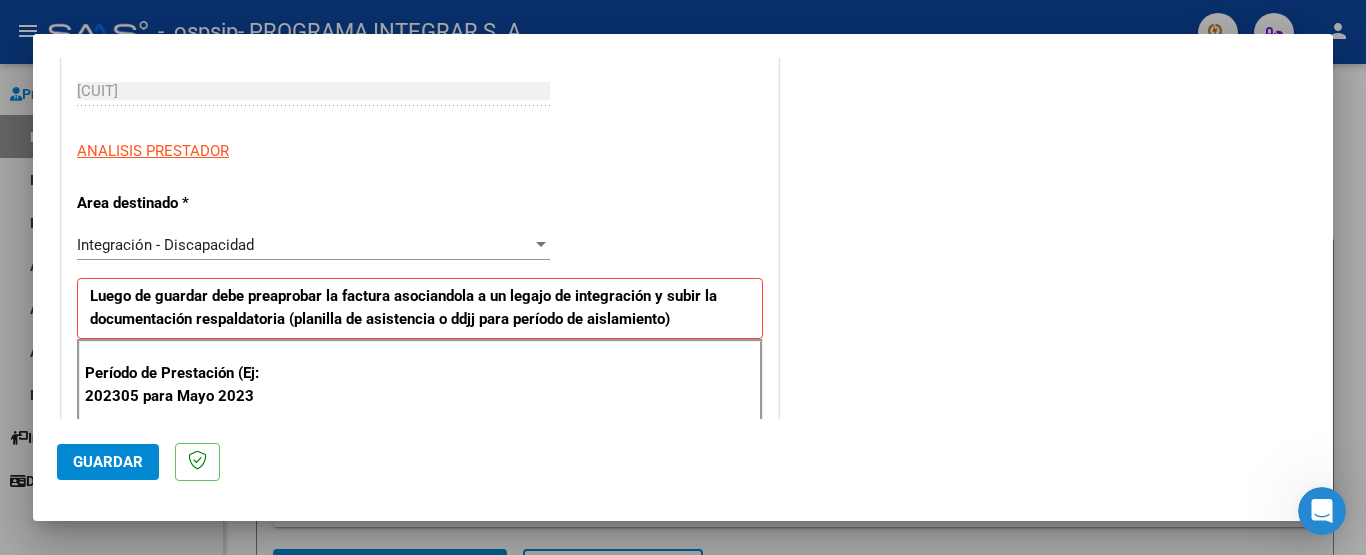 scroll, scrollTop: 400, scrollLeft: 0, axis: vertical 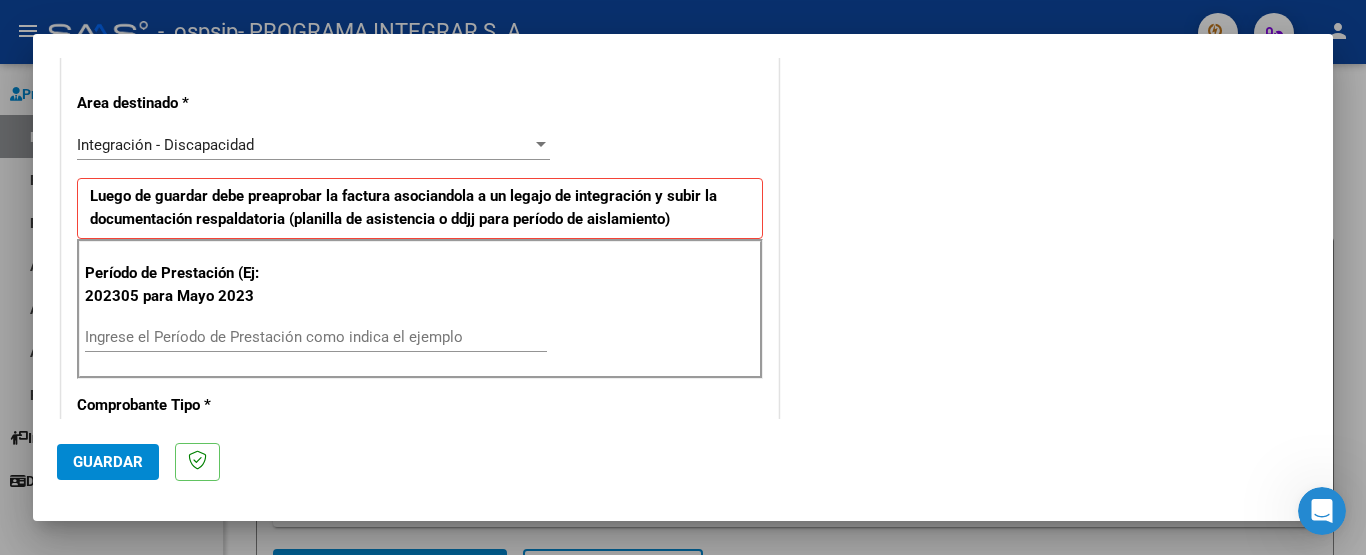 click on "Ingrese el Período de Prestación como indica el ejemplo" at bounding box center (316, 337) 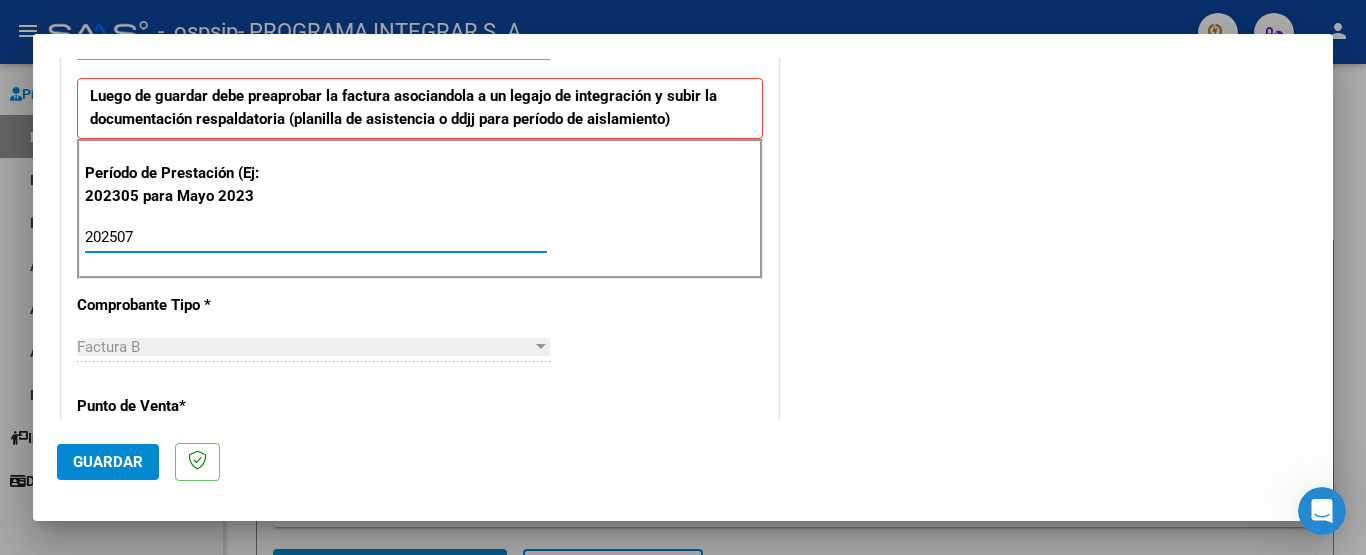 scroll, scrollTop: 600, scrollLeft: 0, axis: vertical 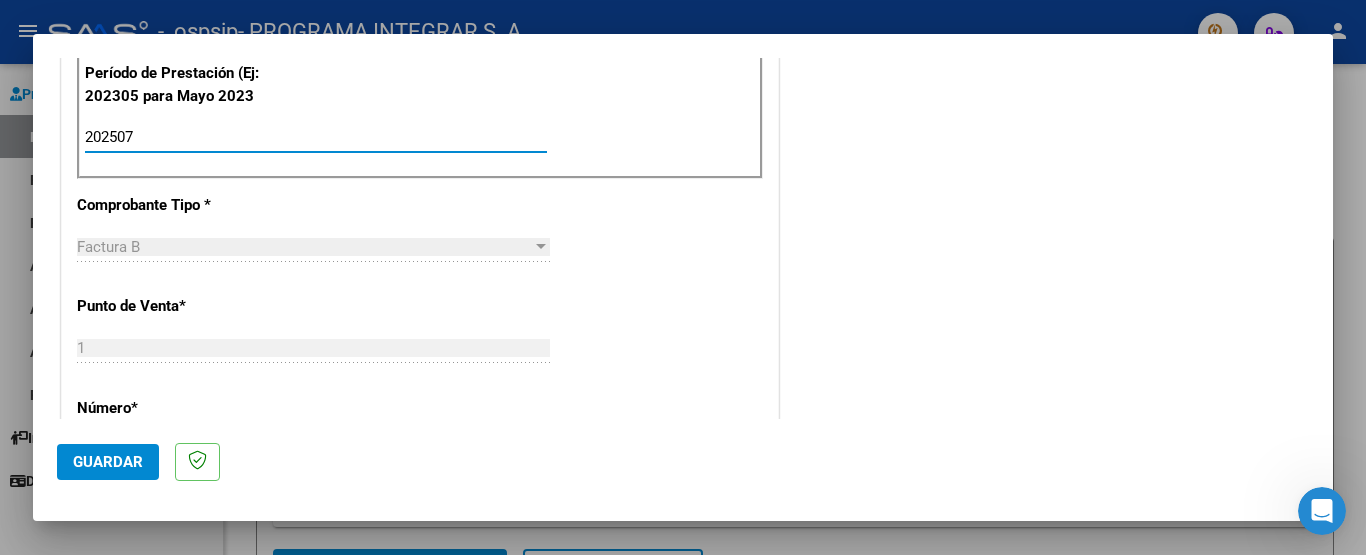 type on "202507" 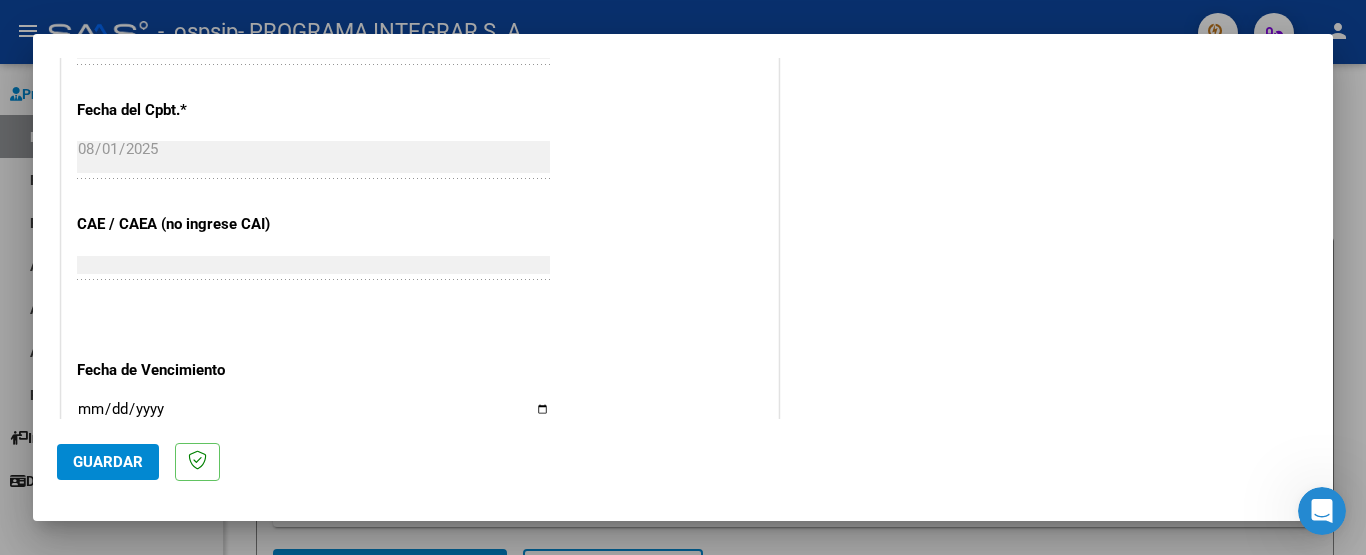 scroll, scrollTop: 1200, scrollLeft: 0, axis: vertical 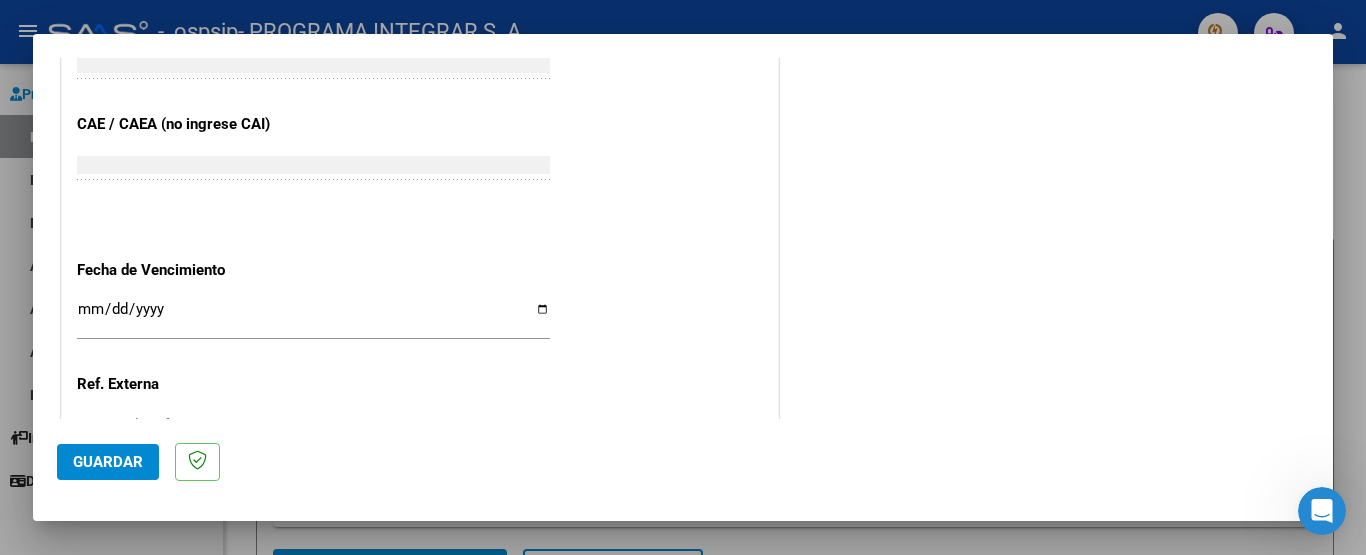 click on "CUIT  *   [CUIT] Ingresar CUIT  ANALISIS PRESTADOR  Area destinado * Integración - Discapacidad Seleccionar Area Luego de guardar debe preaprobar la factura asociandola a un legajo de integración y subir la documentación respaldatoria (planilla de asistencia o ddjj para período de aislamiento)  Período de Prestación (Ej: 202305 para Mayo 2023    [YEAR] Ingrese el Período de Prestación como indica el ejemplo   Comprobante Tipo * Factura B Seleccionar Tipo Punto de Venta  *   1 Ingresar el Nro.  Número  *   2051 Ingresar el Nro.  Monto  *   $ 777.620,99 Ingresar el monto  Fecha del Cpbt.  *   [DATE] Ingresar la fecha  CAE / CAEA (no ingrese CAI)    [NUMBER] Ingresar el CAE o CAEA (no ingrese CAI)  Fecha de Vencimiento    Ingresar la fecha  Ref. Externa    Ingresar la ref.  N° Liquidación    Ingresar el N° Liquidación" at bounding box center [420, -159] 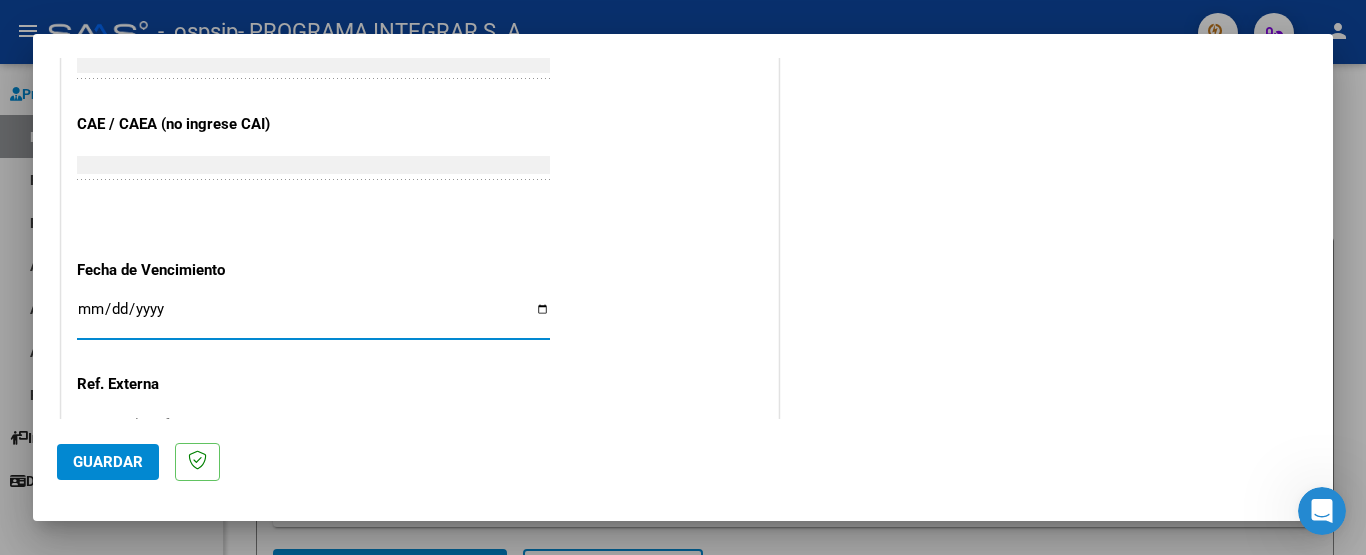 click on "Ingresar la fecha" at bounding box center (313, 317) 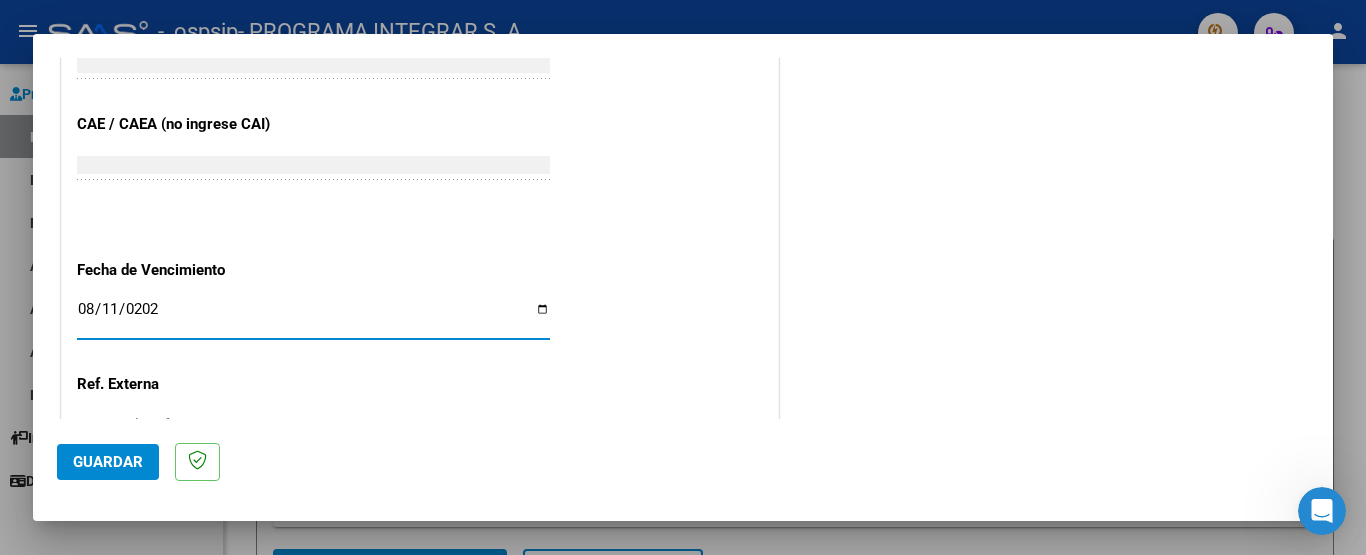 type on "2025-08-11" 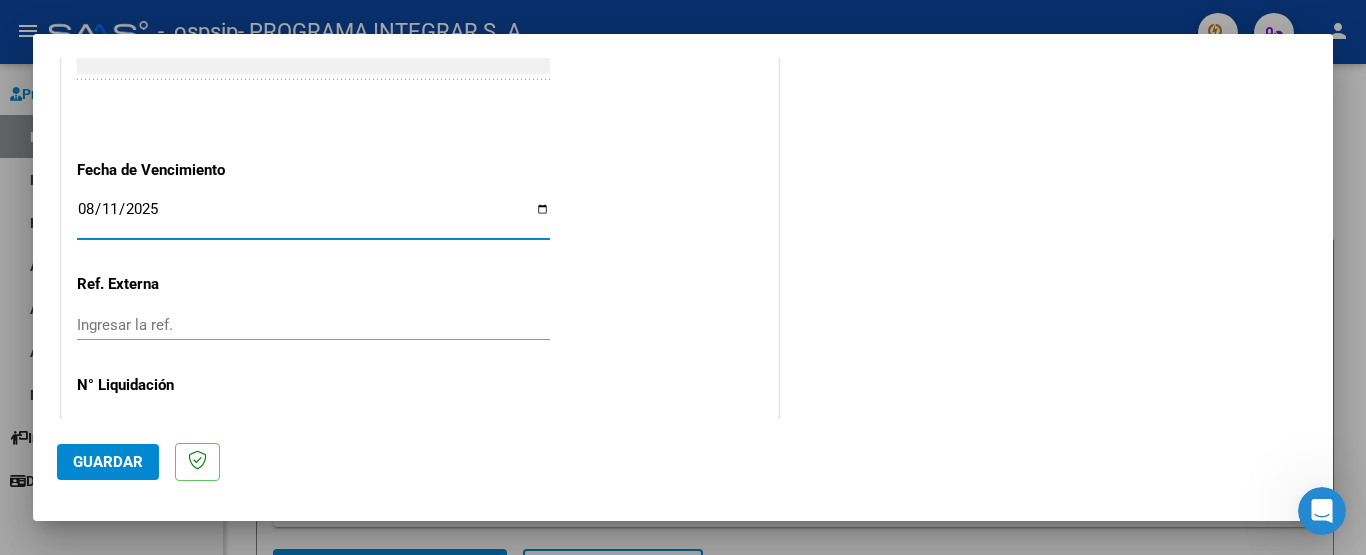 scroll, scrollTop: 1361, scrollLeft: 0, axis: vertical 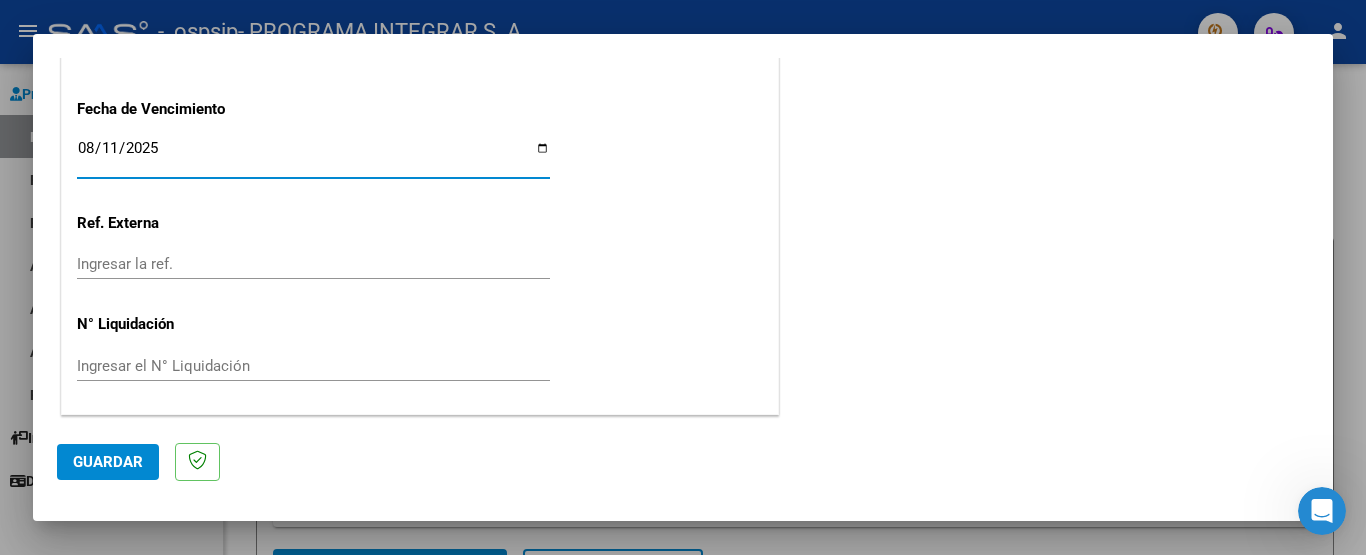 click on "Guardar" 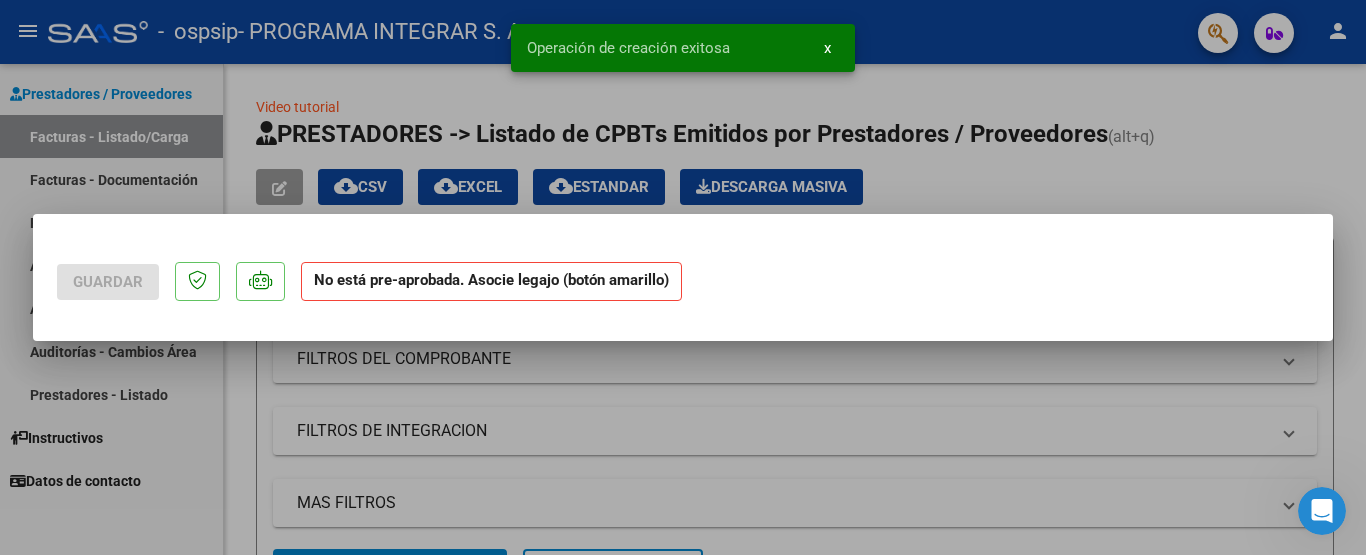 scroll, scrollTop: 0, scrollLeft: 0, axis: both 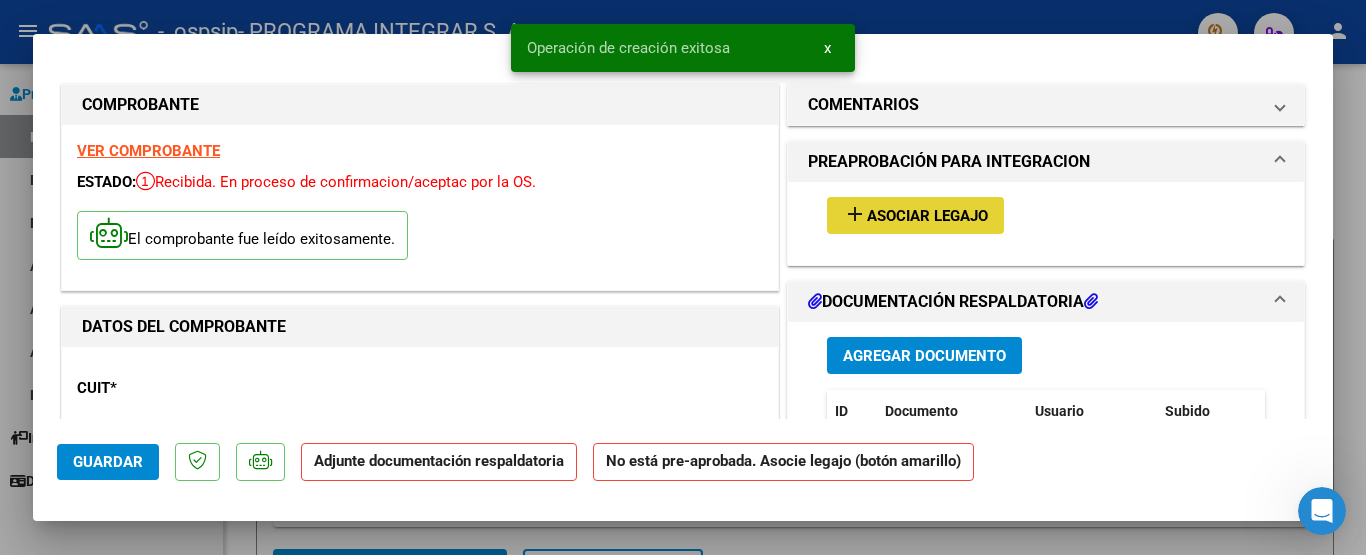 click on "add Asociar Legajo" at bounding box center (915, 215) 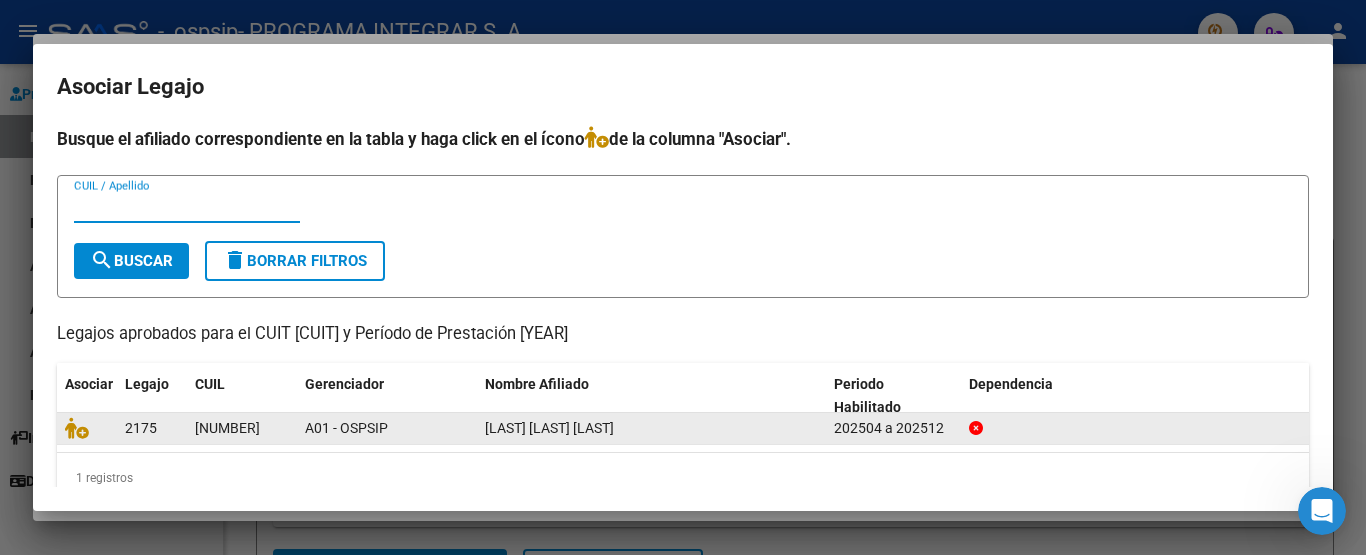 click on "[NUMBER]" 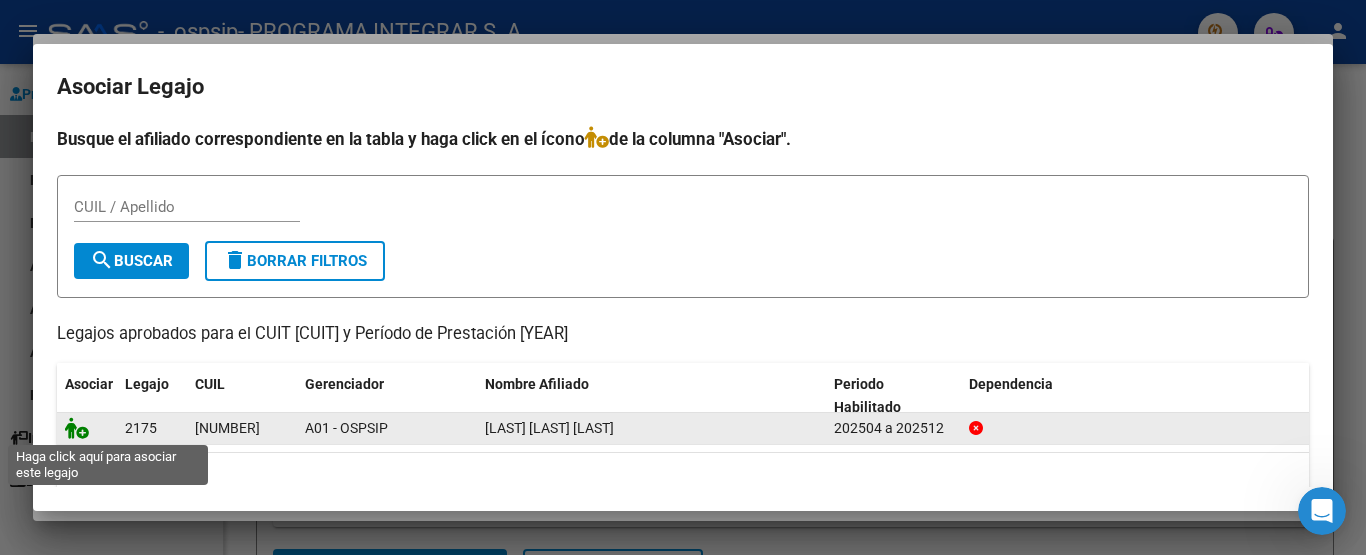 click 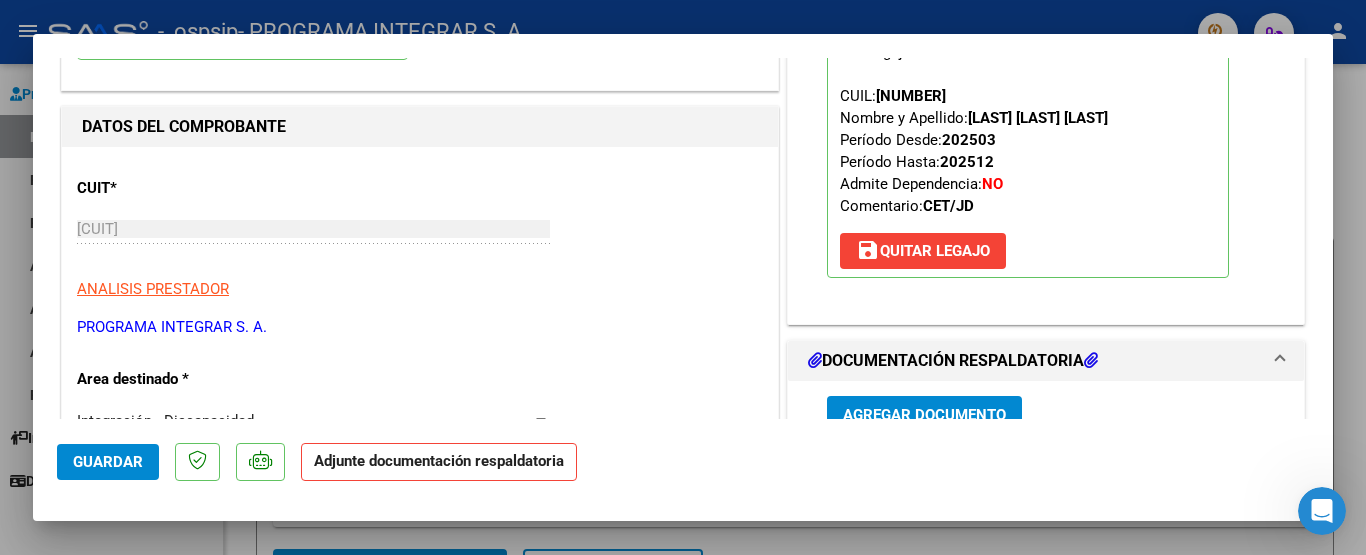 scroll, scrollTop: 300, scrollLeft: 0, axis: vertical 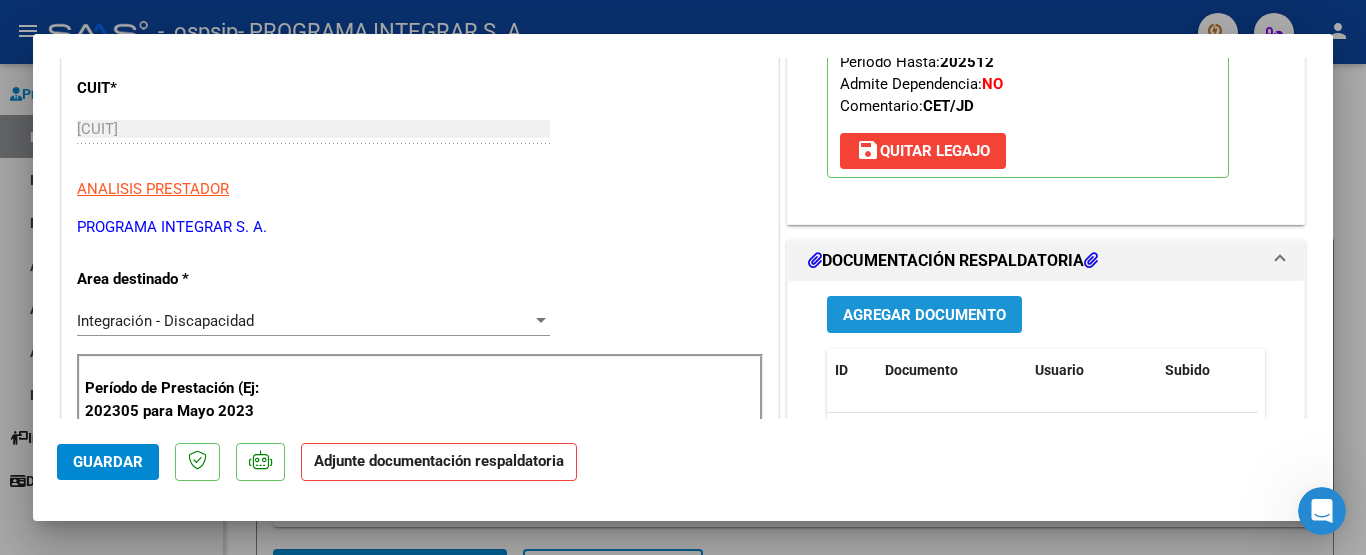 click on "Agregar Documento" at bounding box center (924, 315) 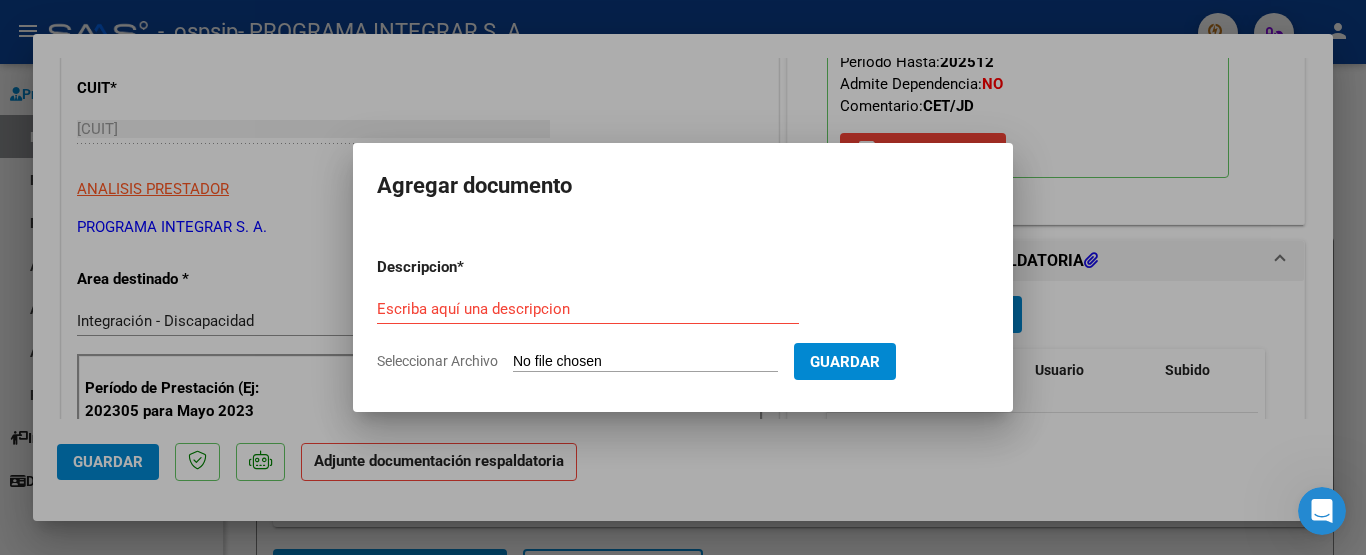 click on "Seleccionar Archivo" at bounding box center (645, 362) 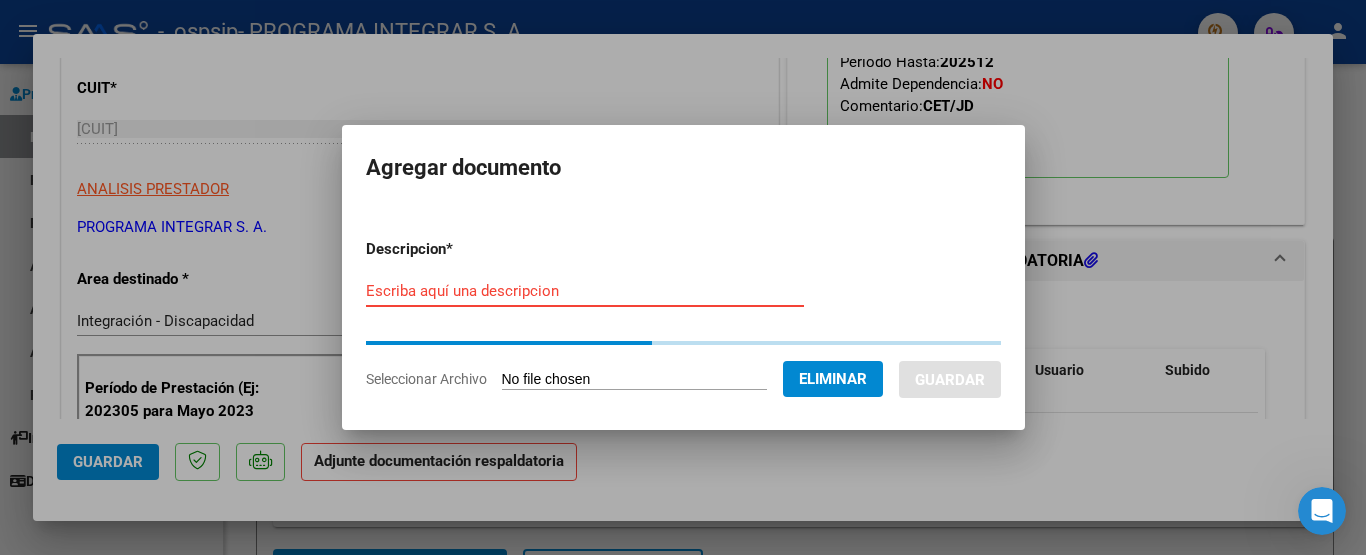 click on "Escriba aquí una descripcion" at bounding box center [585, 291] 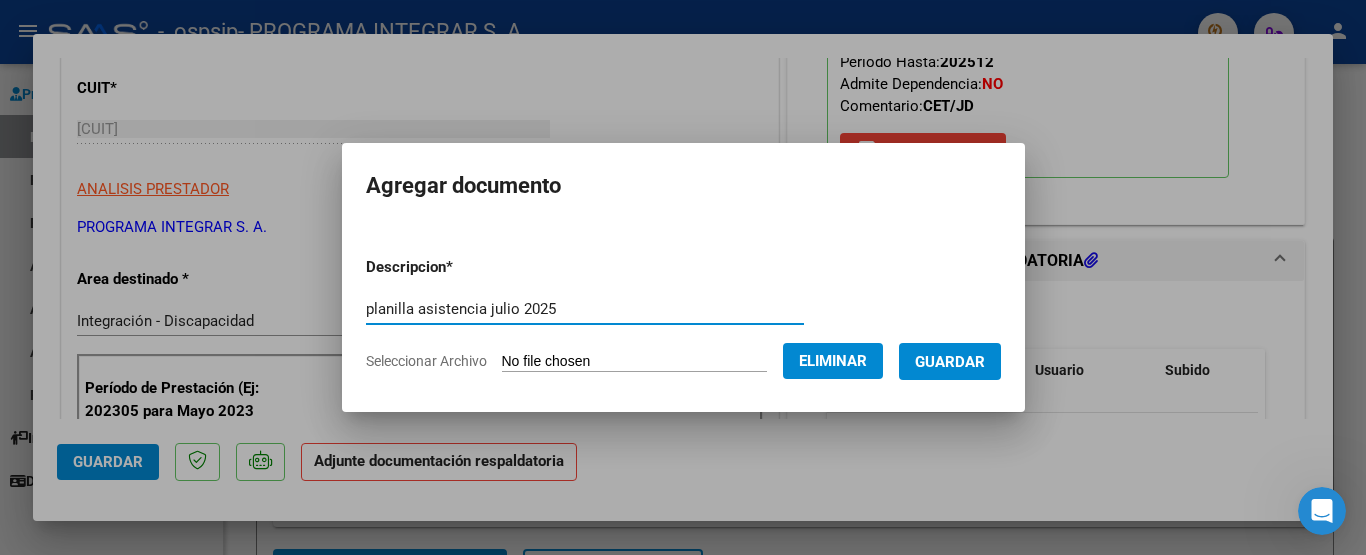 type on "planilla asistencia julio 2025" 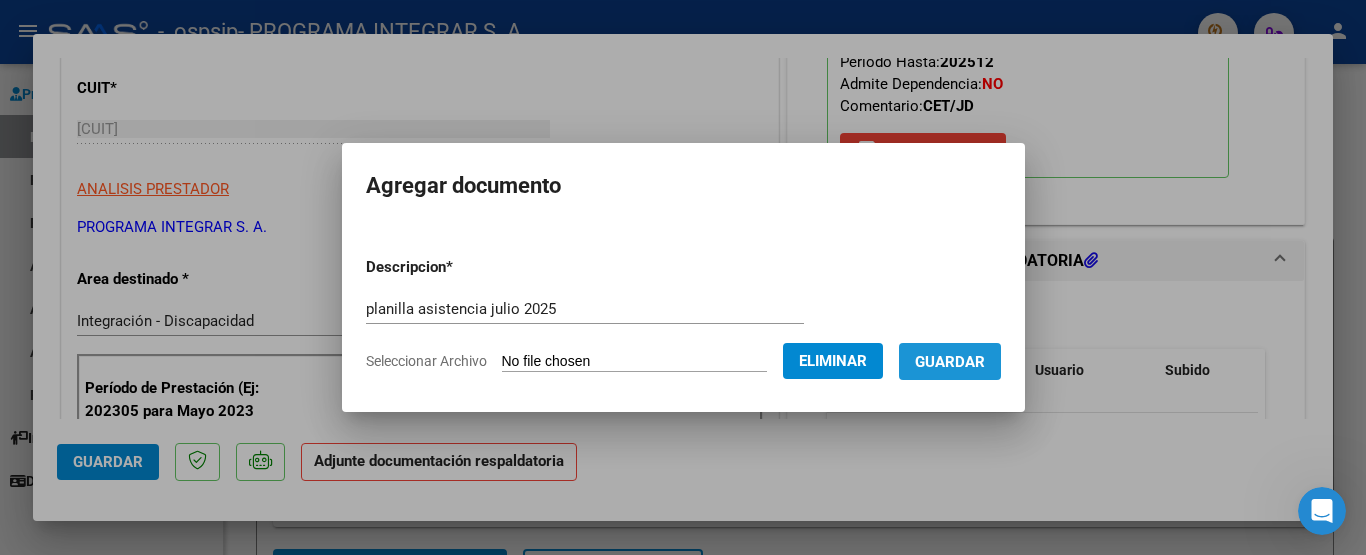 click on "Guardar" at bounding box center (950, 362) 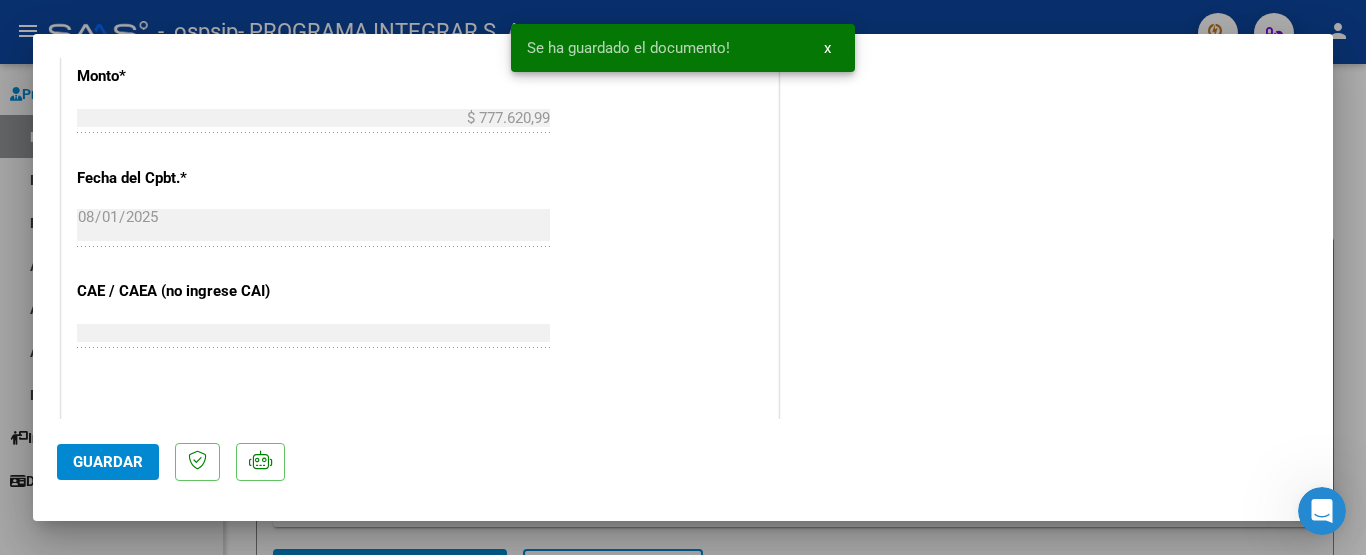 scroll, scrollTop: 1429, scrollLeft: 0, axis: vertical 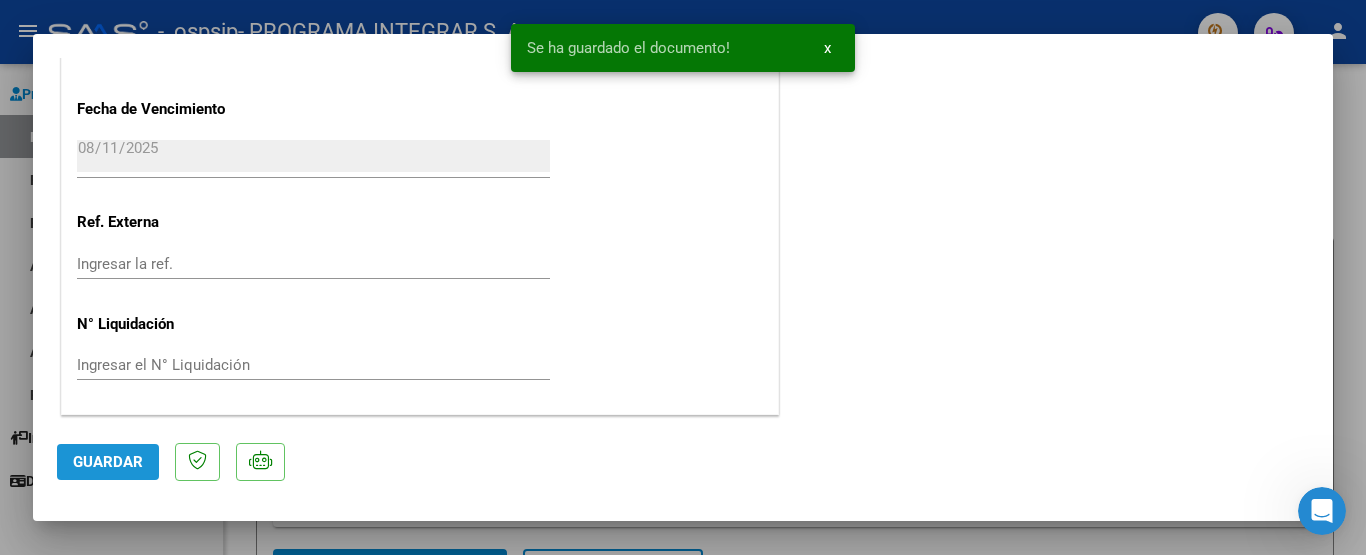 click on "Guardar" 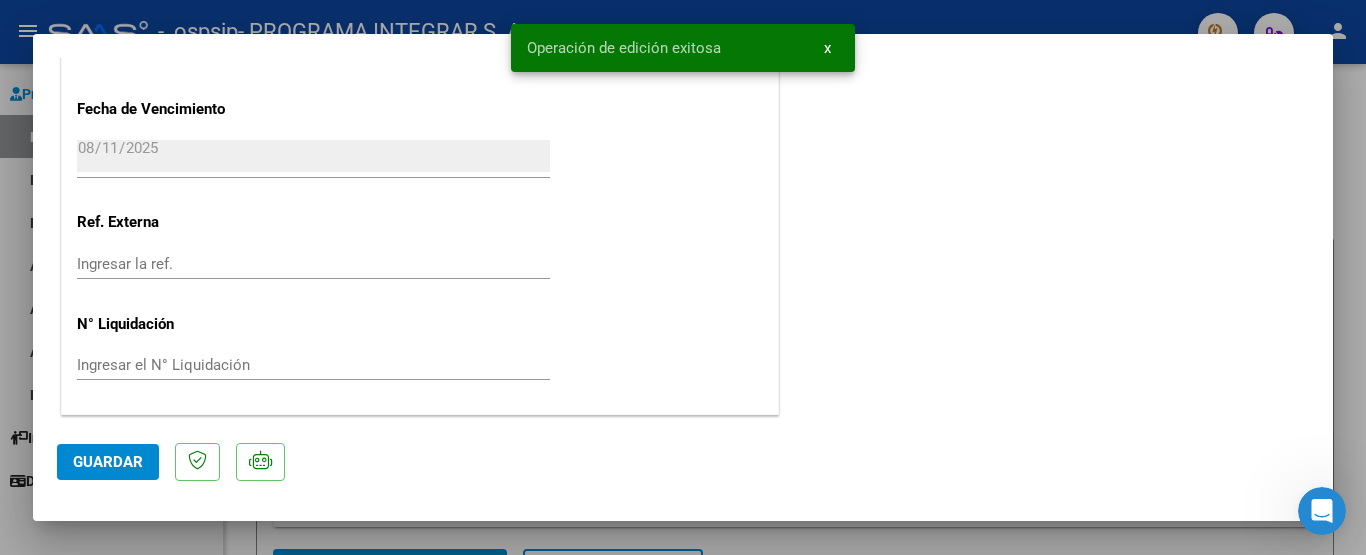 click at bounding box center [683, 277] 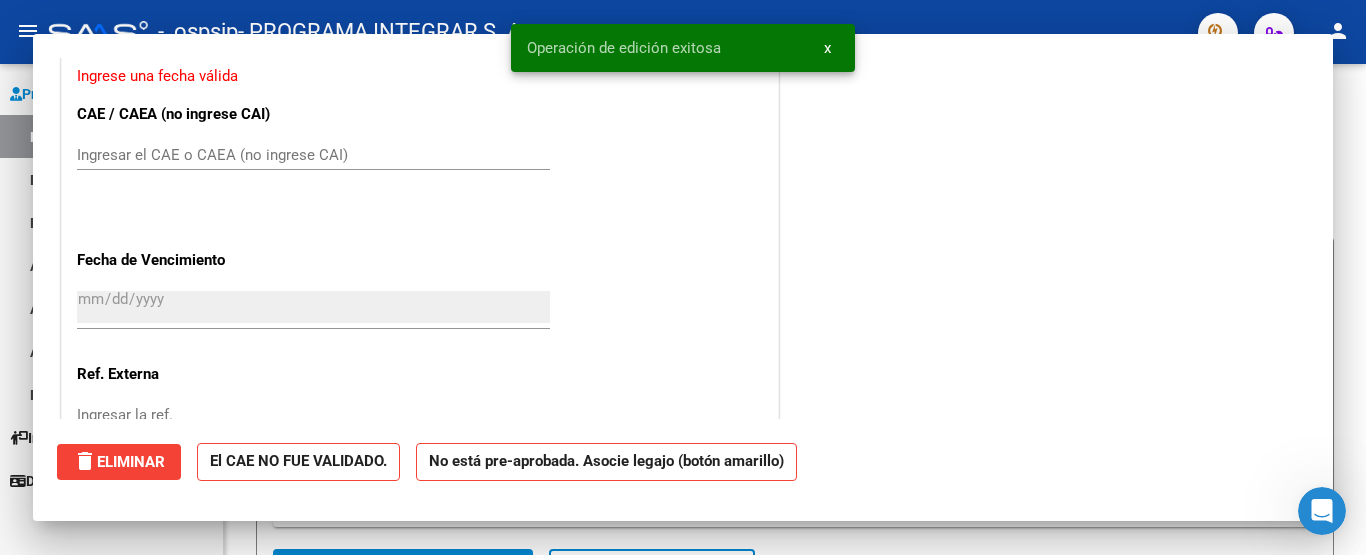 scroll, scrollTop: 1580, scrollLeft: 0, axis: vertical 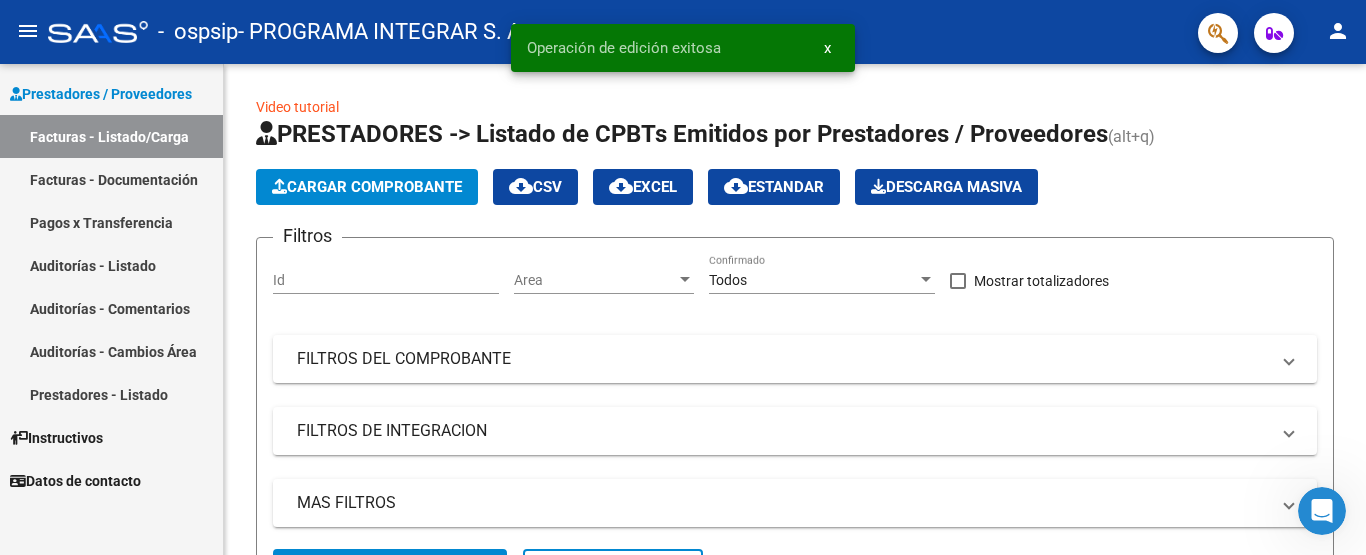 click on "Facturas - Documentación" at bounding box center [111, 179] 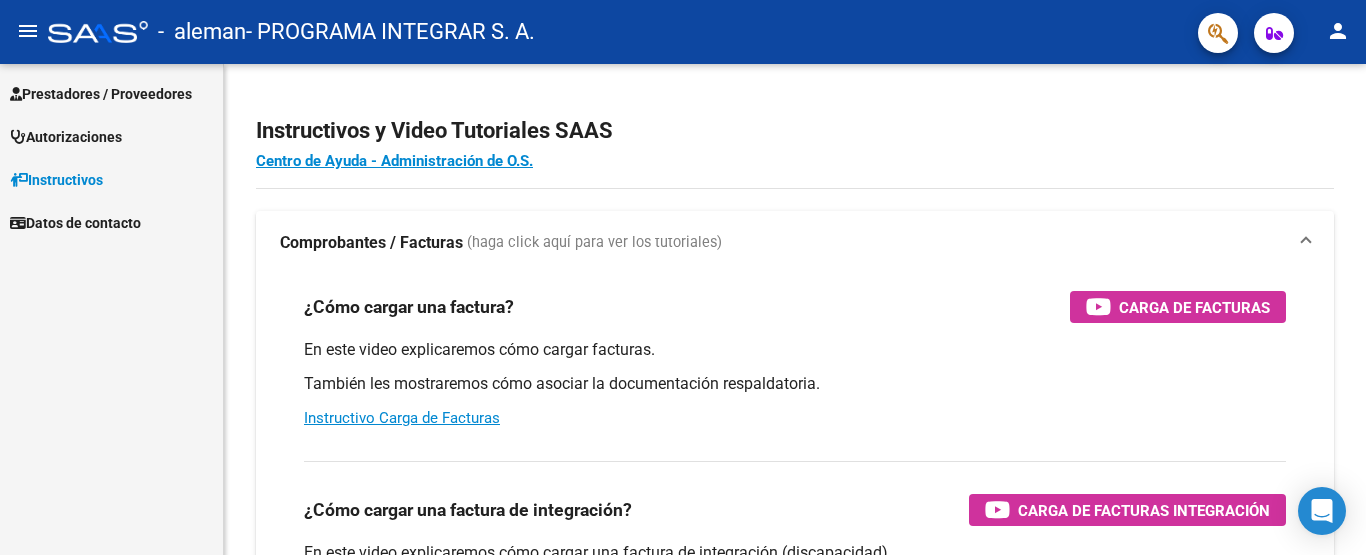 scroll, scrollTop: 0, scrollLeft: 0, axis: both 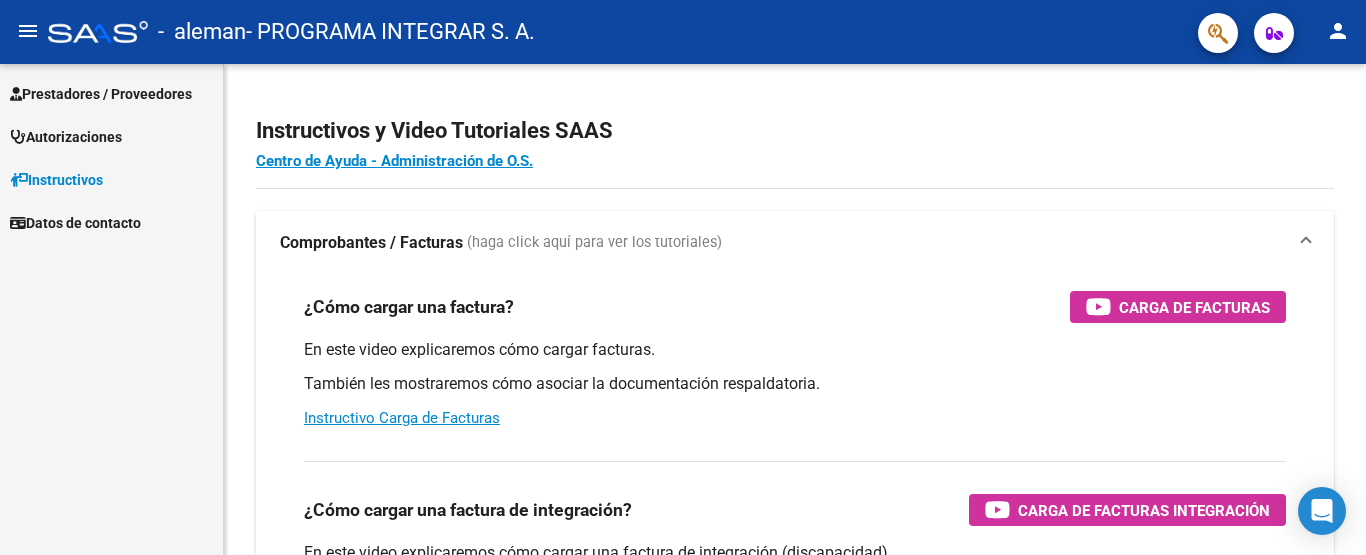 click on "Autorizaciones" at bounding box center [66, 137] 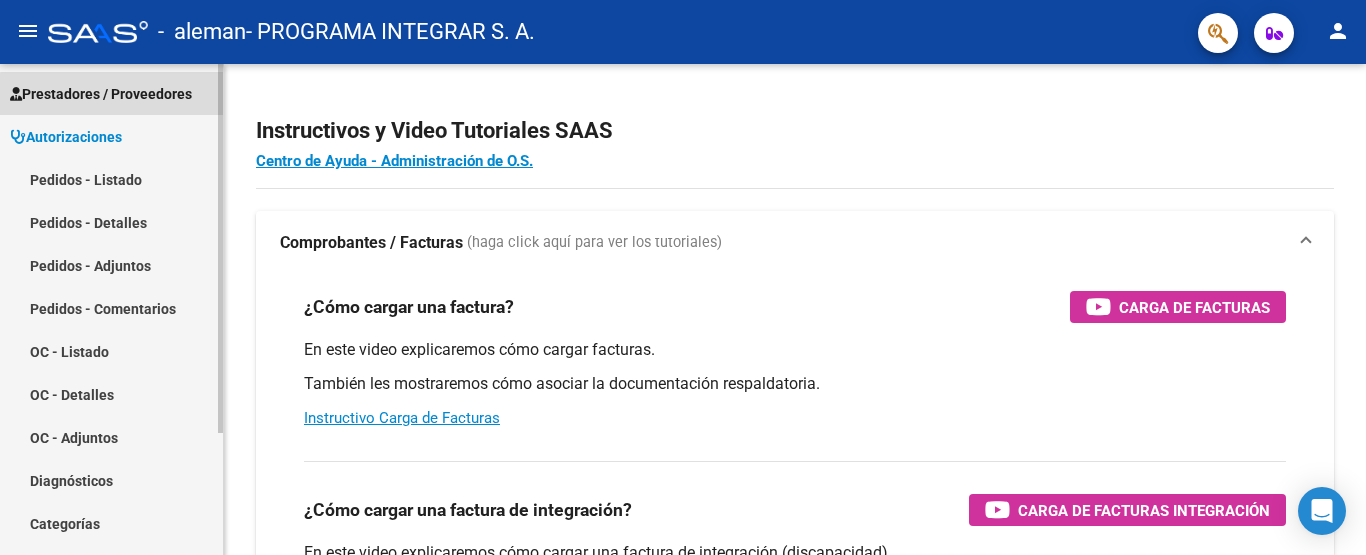 click on "Prestadores / Proveedores" at bounding box center (101, 94) 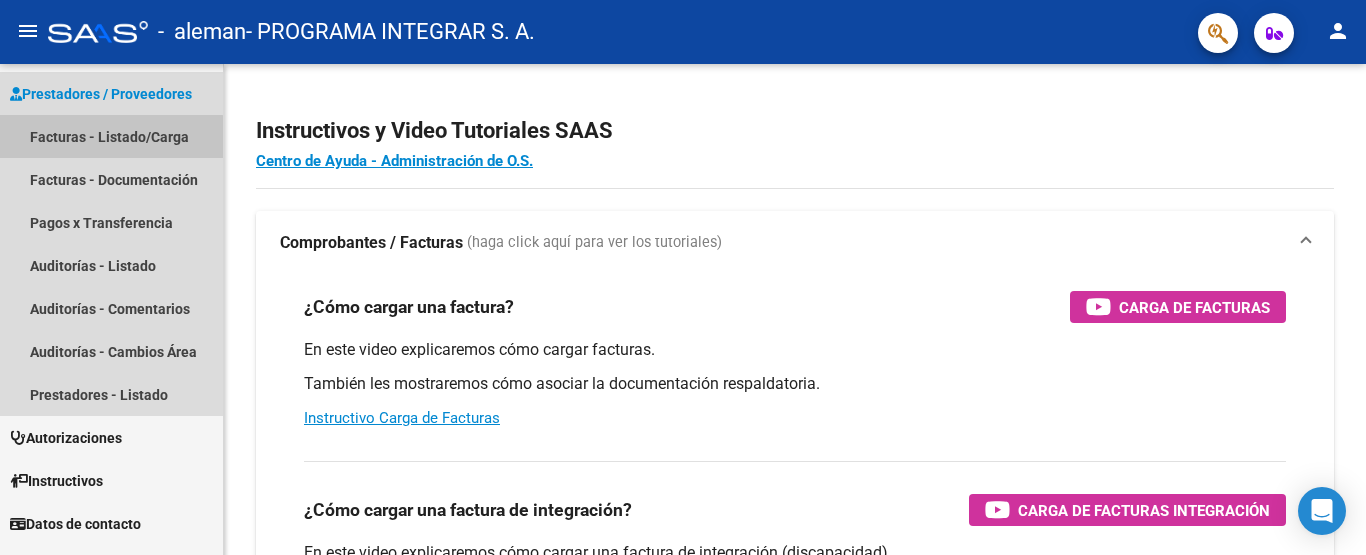 click on "Facturas - Listado/Carga" at bounding box center [111, 136] 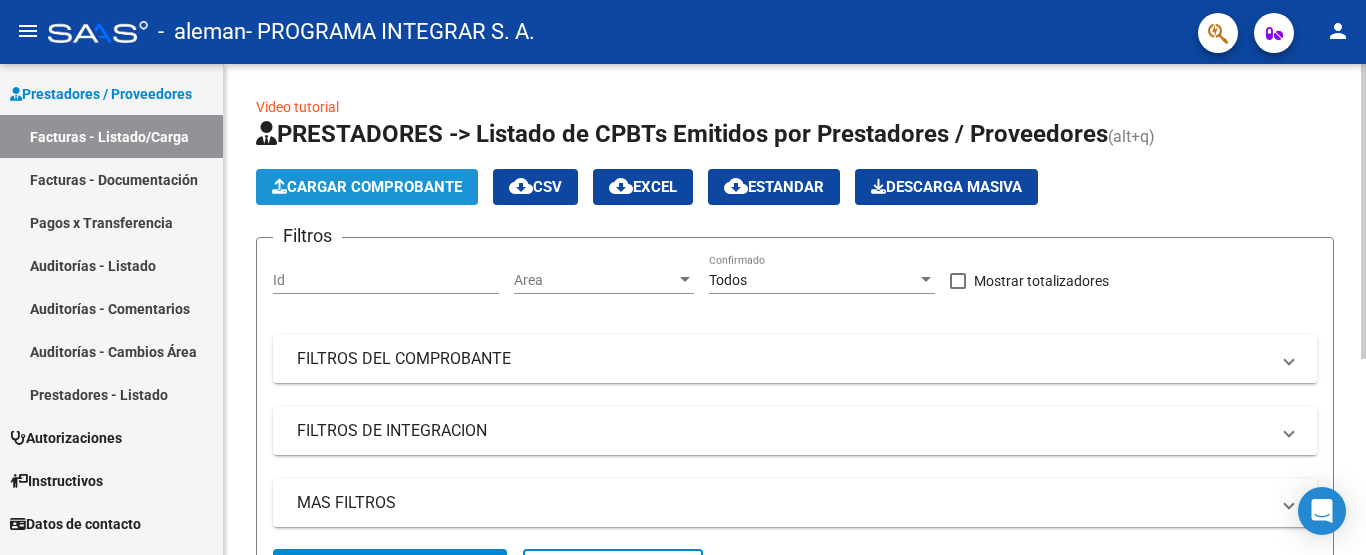click on "Cargar Comprobante" 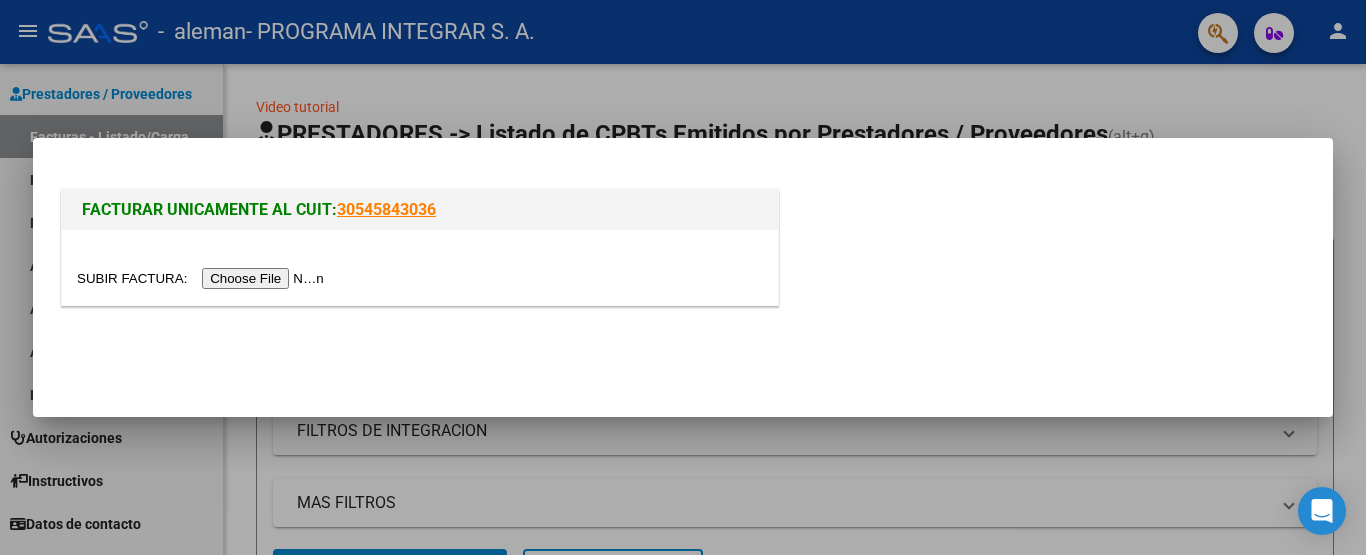 click at bounding box center [203, 278] 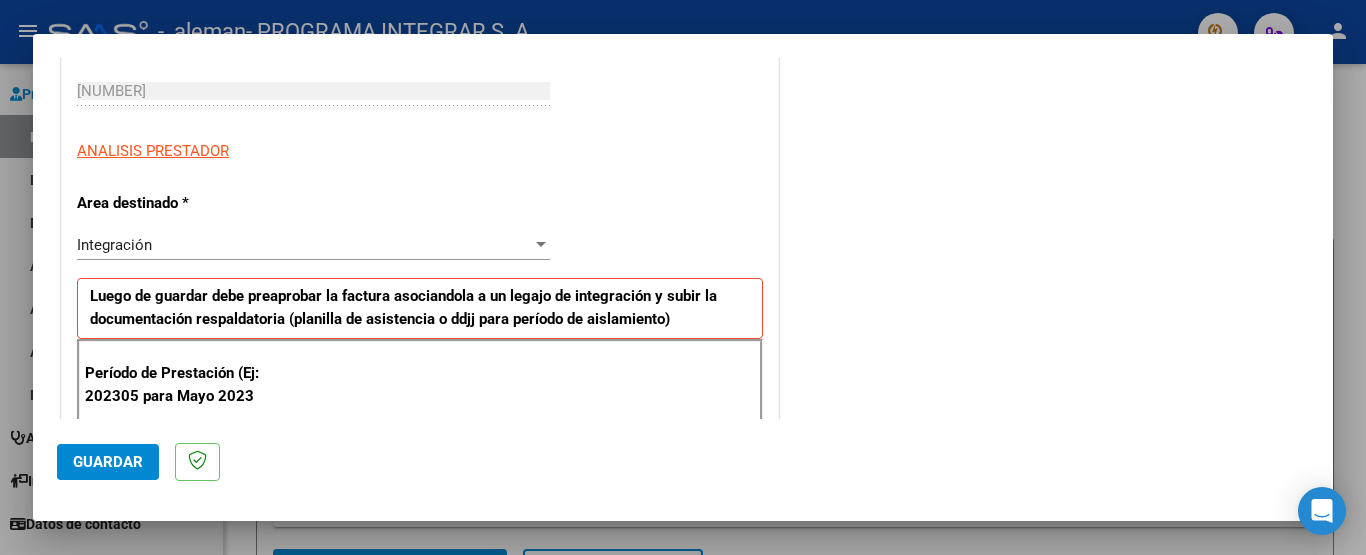 scroll, scrollTop: 400, scrollLeft: 0, axis: vertical 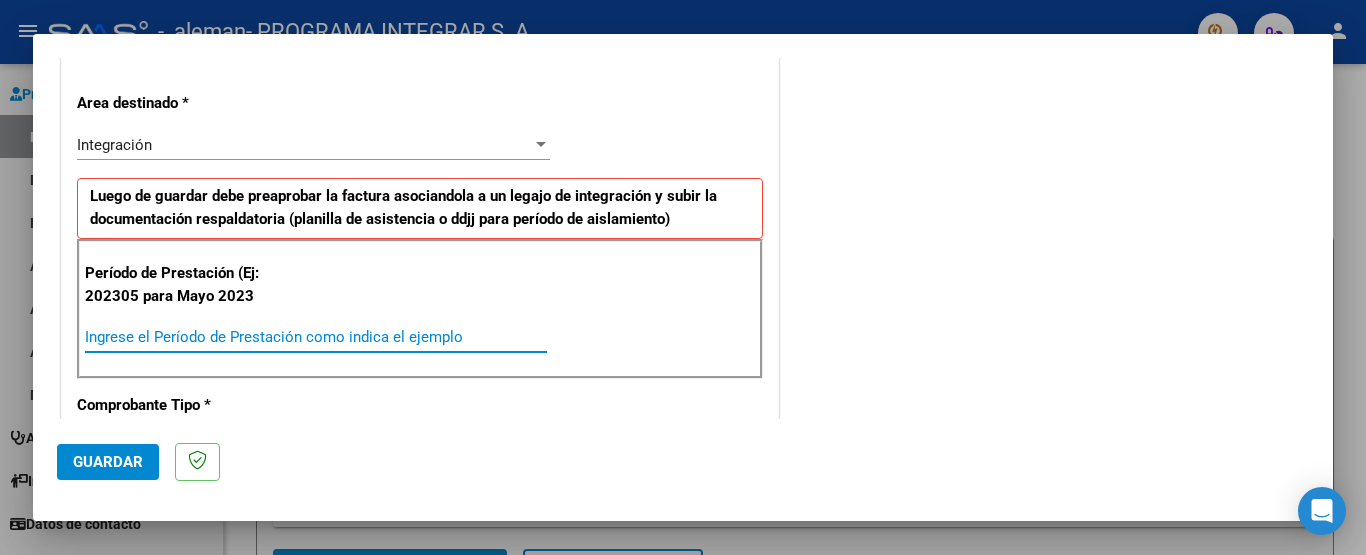 click on "Ingrese el Período de Prestación como indica el ejemplo" at bounding box center (316, 337) 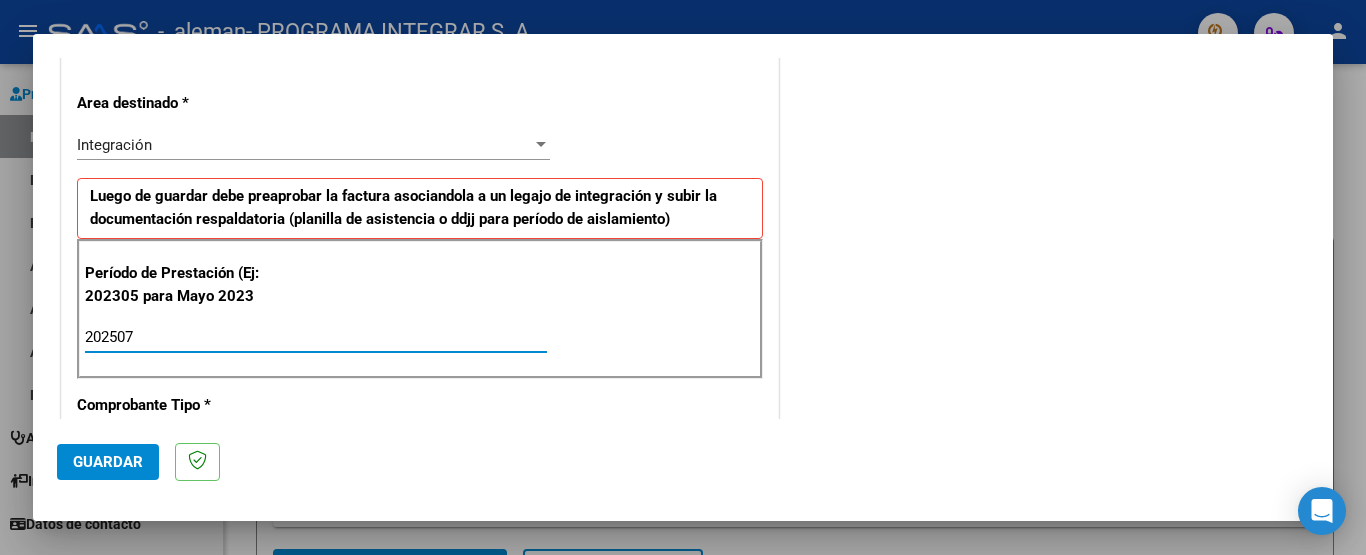 type on "202507" 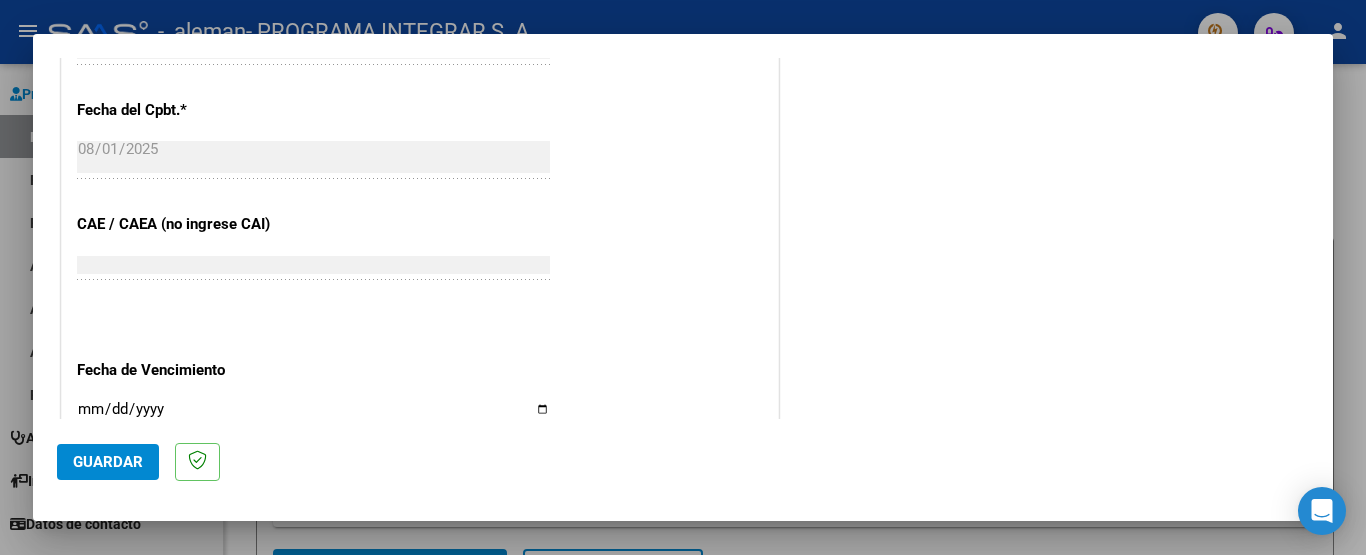 scroll, scrollTop: 1200, scrollLeft: 0, axis: vertical 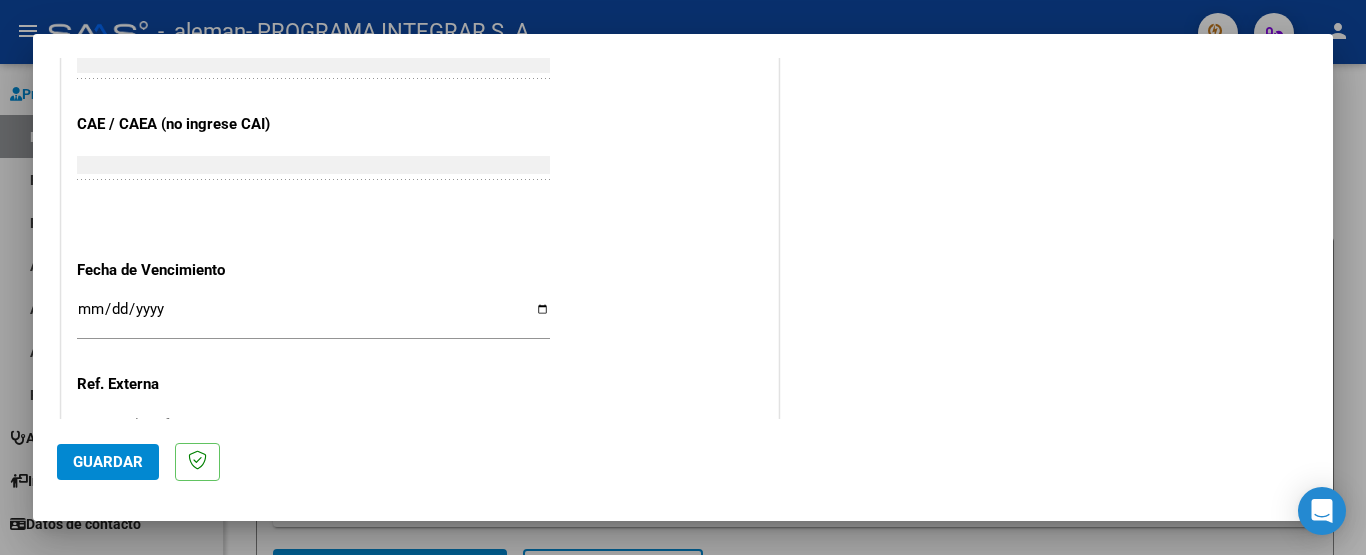 click on "Ingresar la fecha" at bounding box center [313, 317] 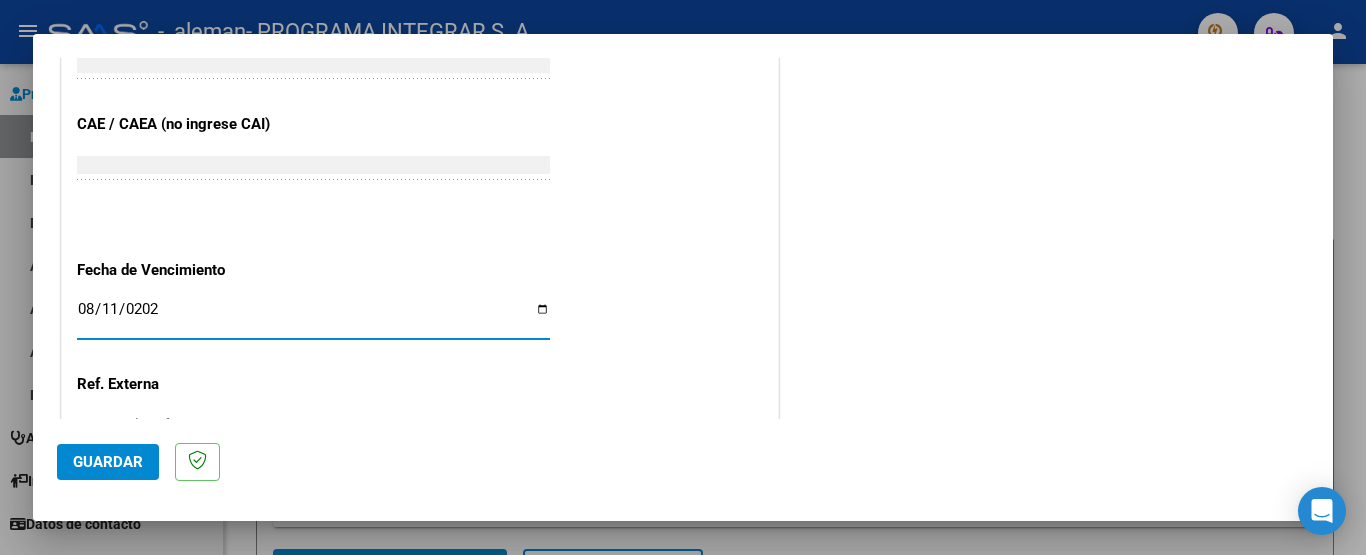 type on "2025-08-11" 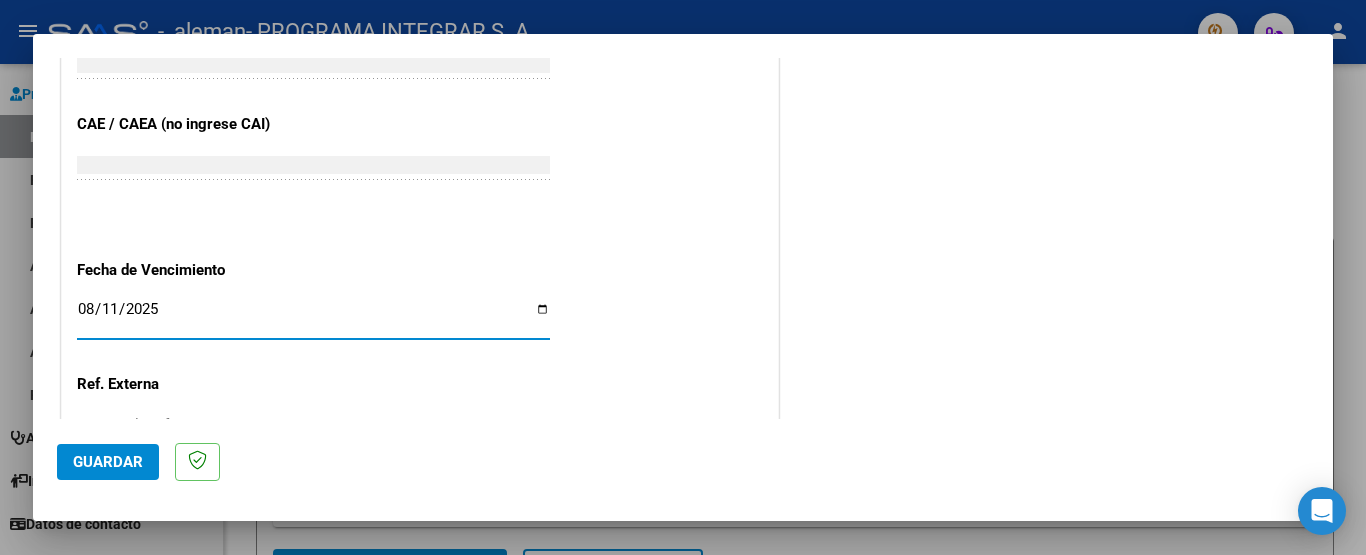 click on "Guardar" 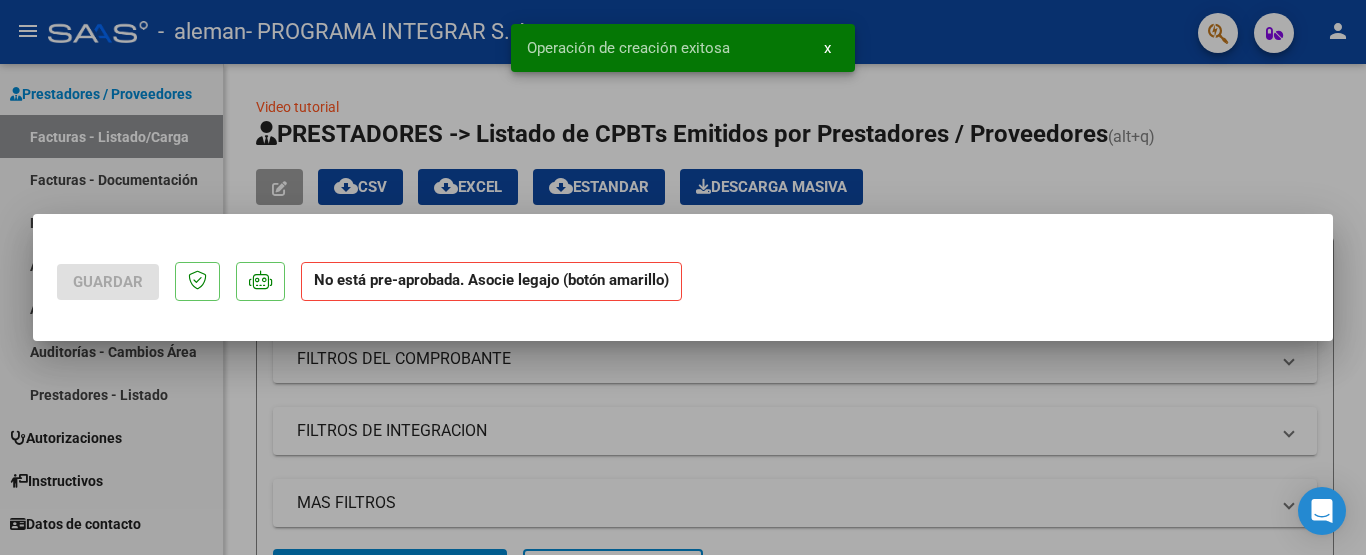 scroll, scrollTop: 0, scrollLeft: 0, axis: both 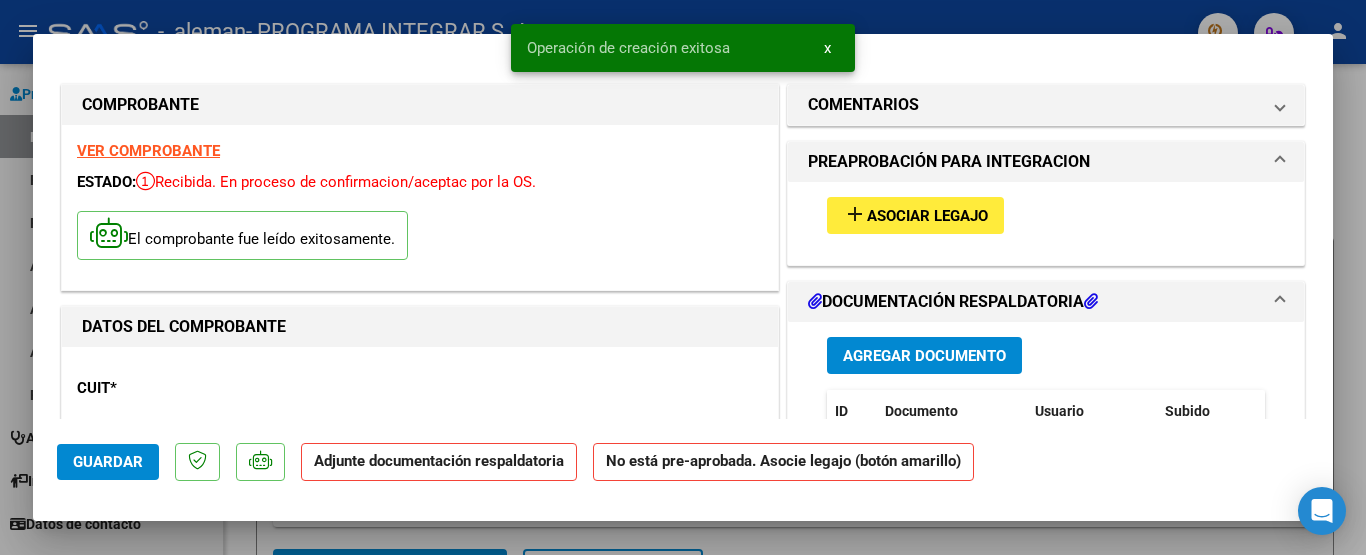 click on "Asociar Legajo" at bounding box center [927, 216] 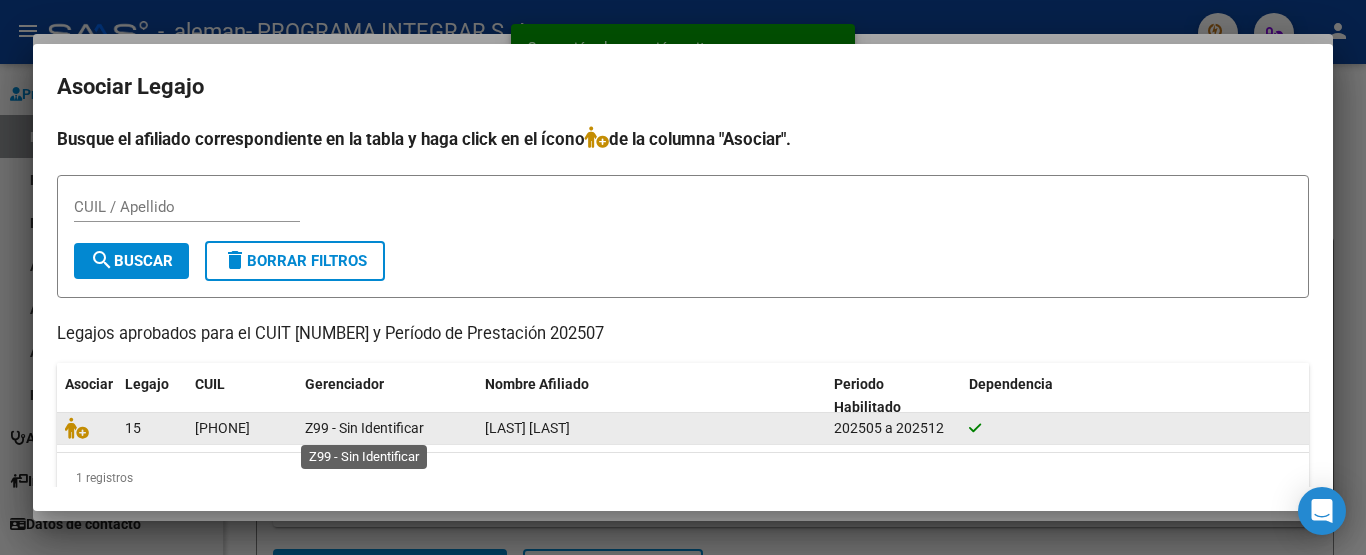 click on "Z99 - Sin Identificar" 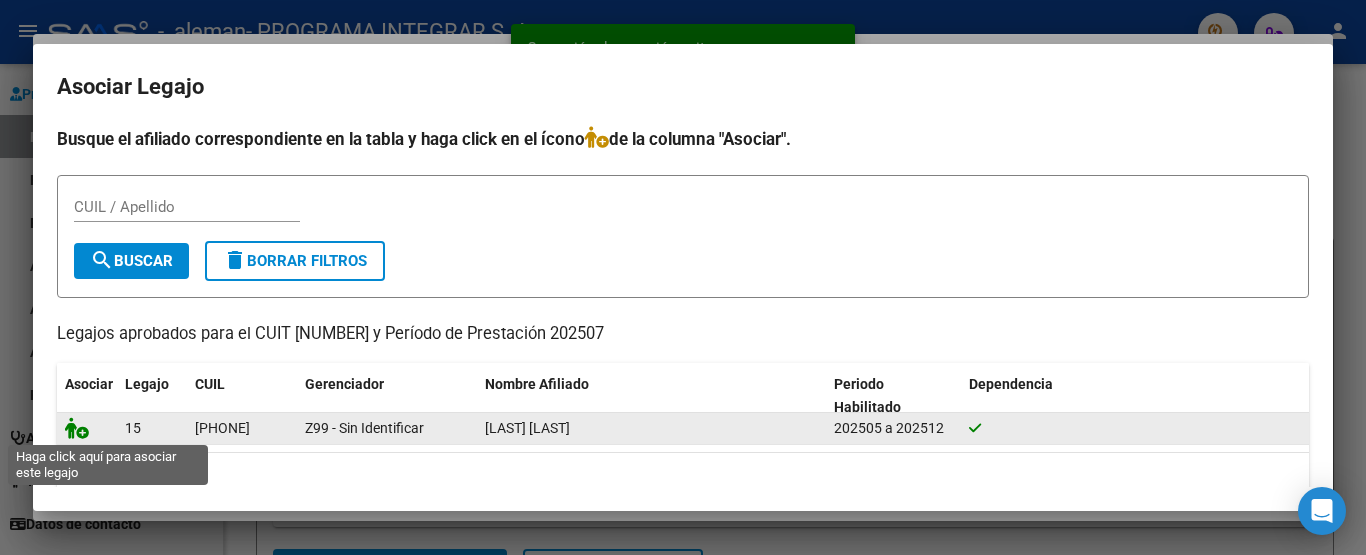 click 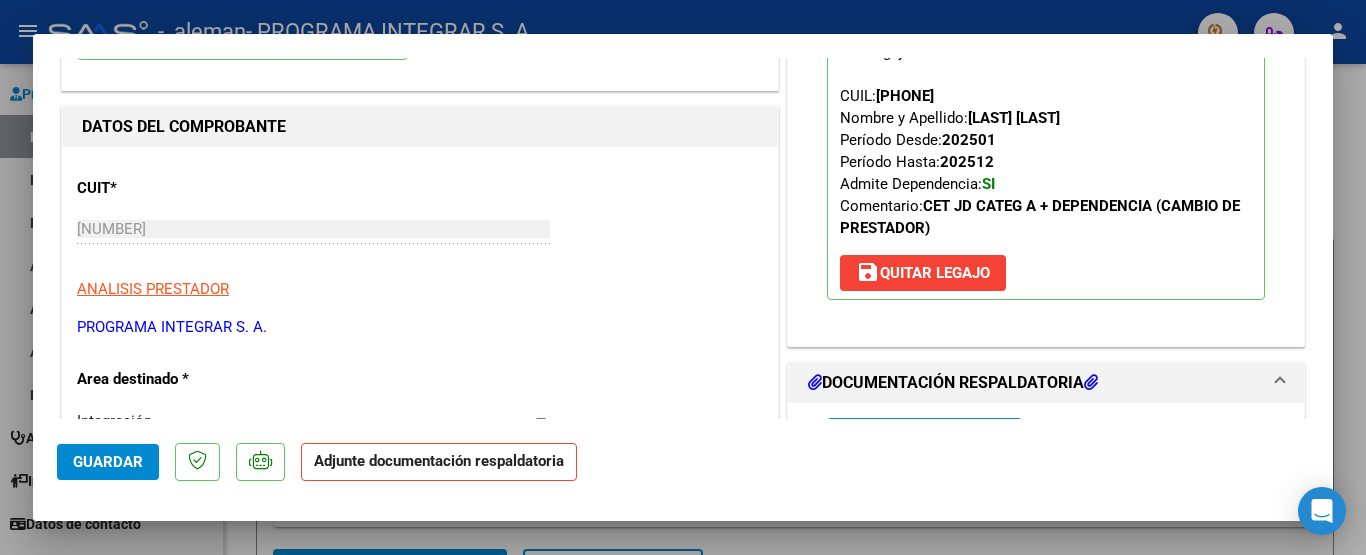 scroll, scrollTop: 300, scrollLeft: 0, axis: vertical 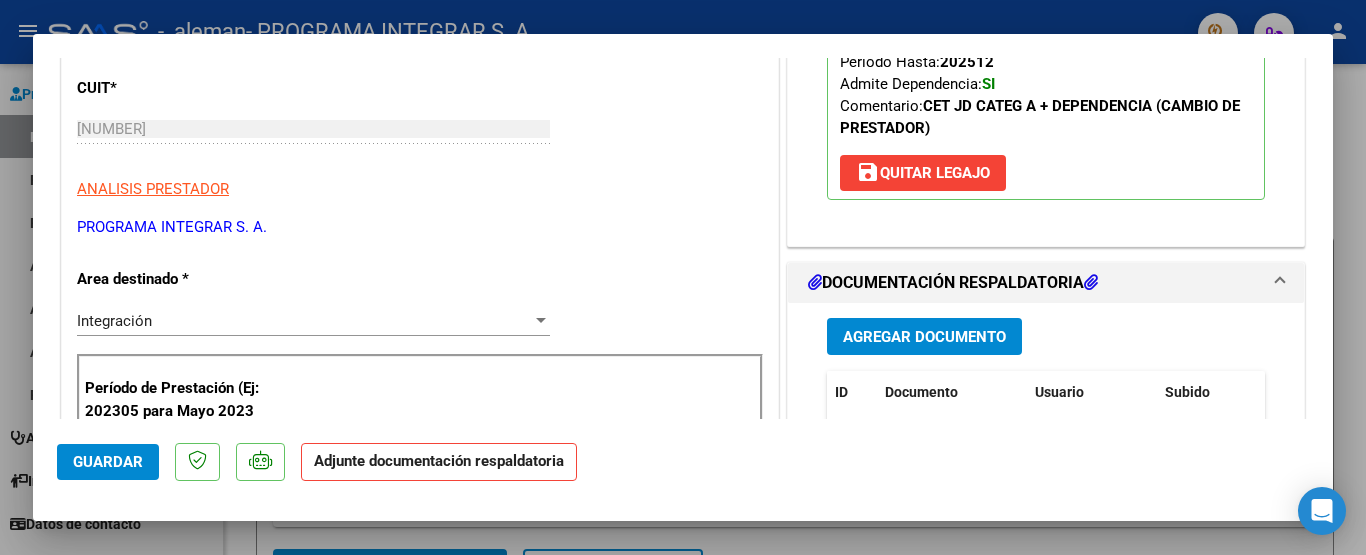 click on "Agregar Documento" at bounding box center [924, 337] 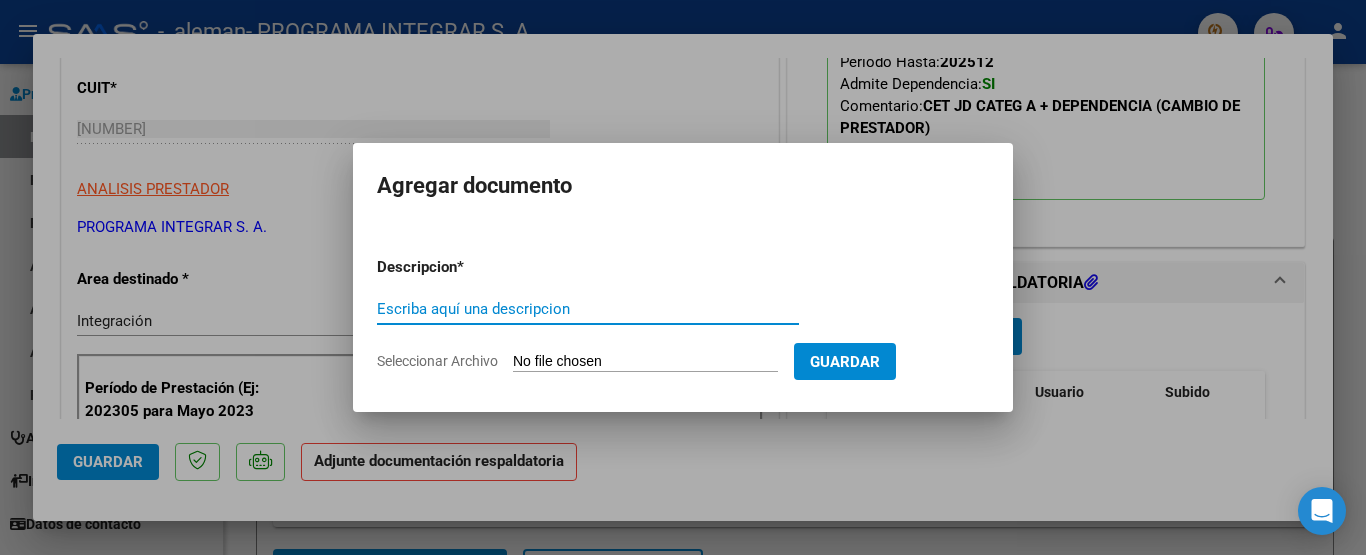 click on "Escriba aquí una descripcion" at bounding box center [588, 309] 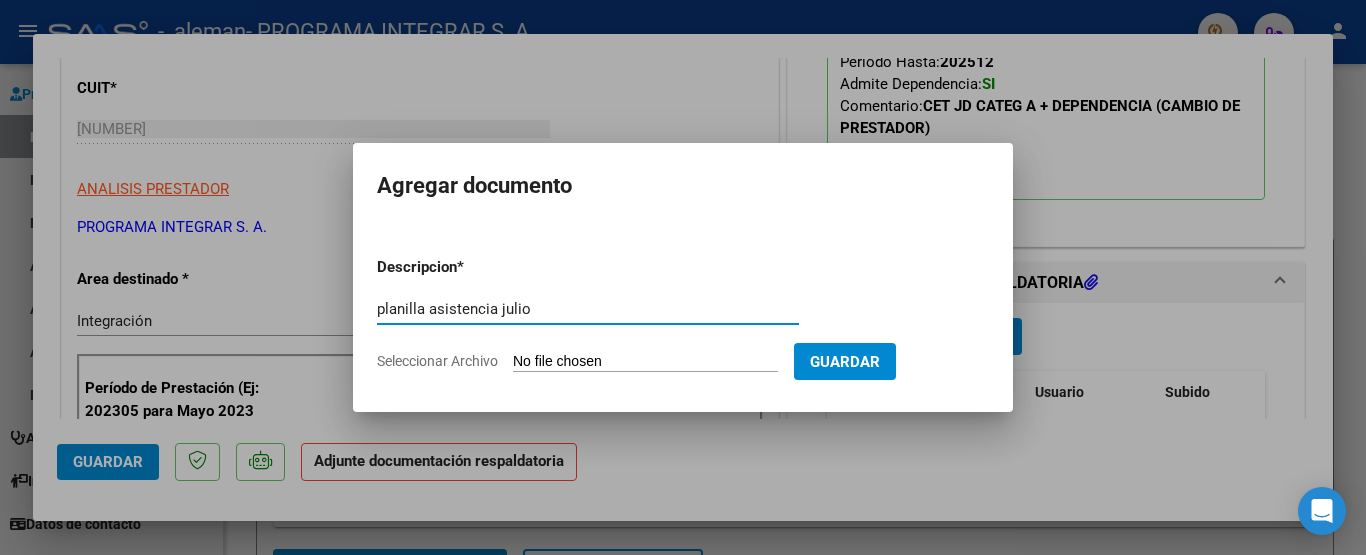 type on "planilla asistencia julio" 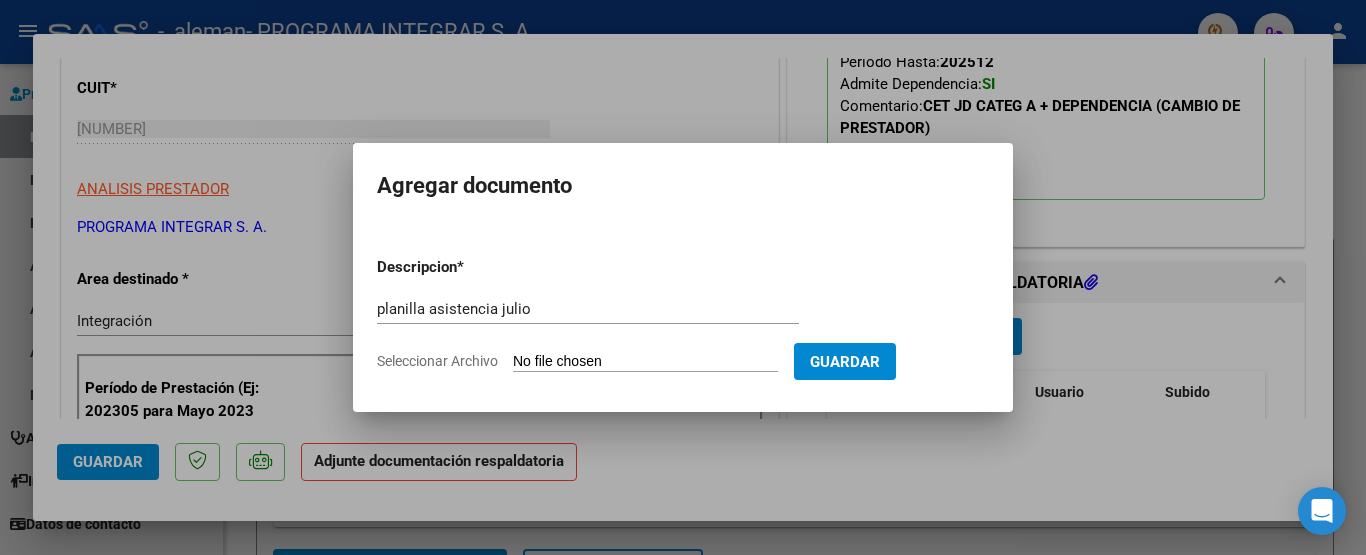 type on "C:\fakepath\asistencia ruibal (1).pdf" 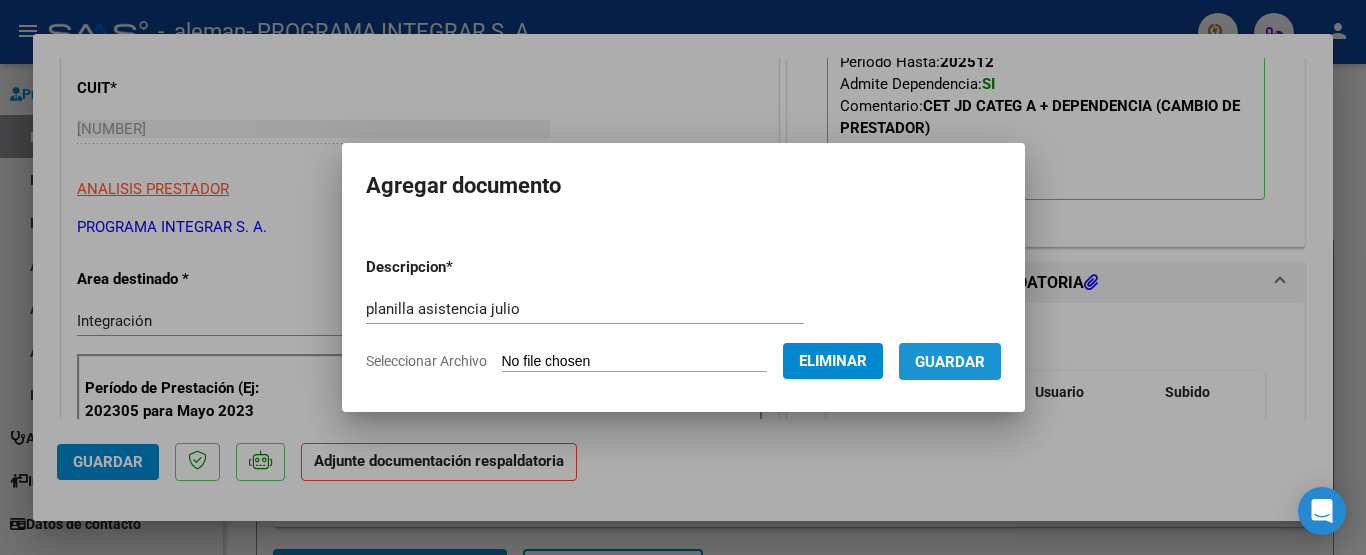 click on "Guardar" at bounding box center (950, 362) 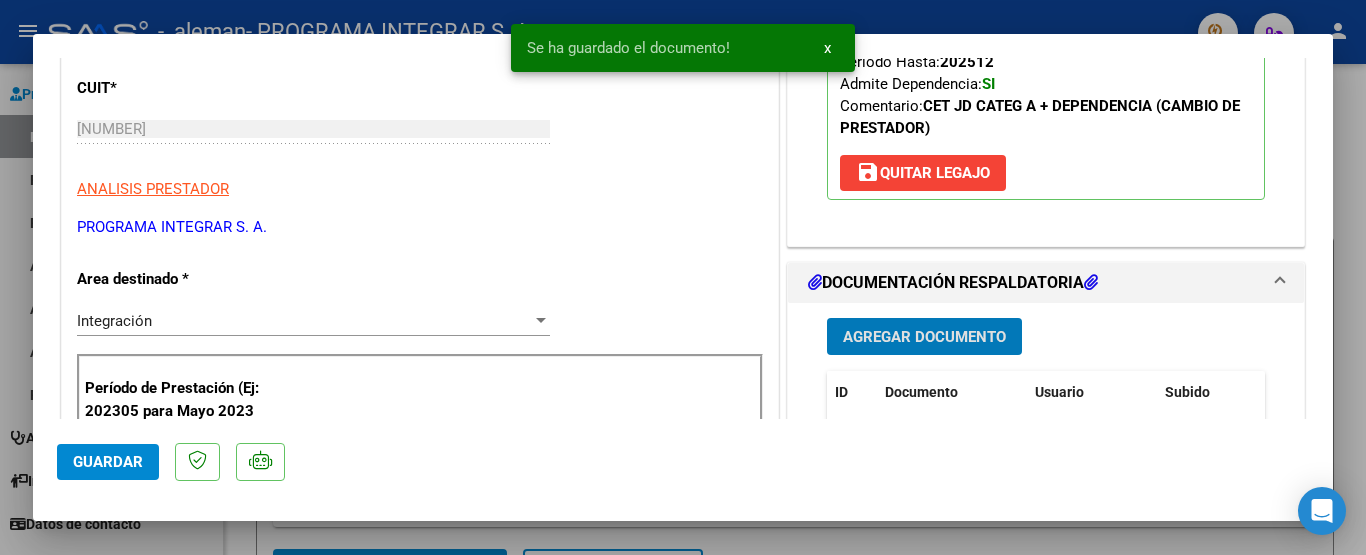 click on "Guardar" 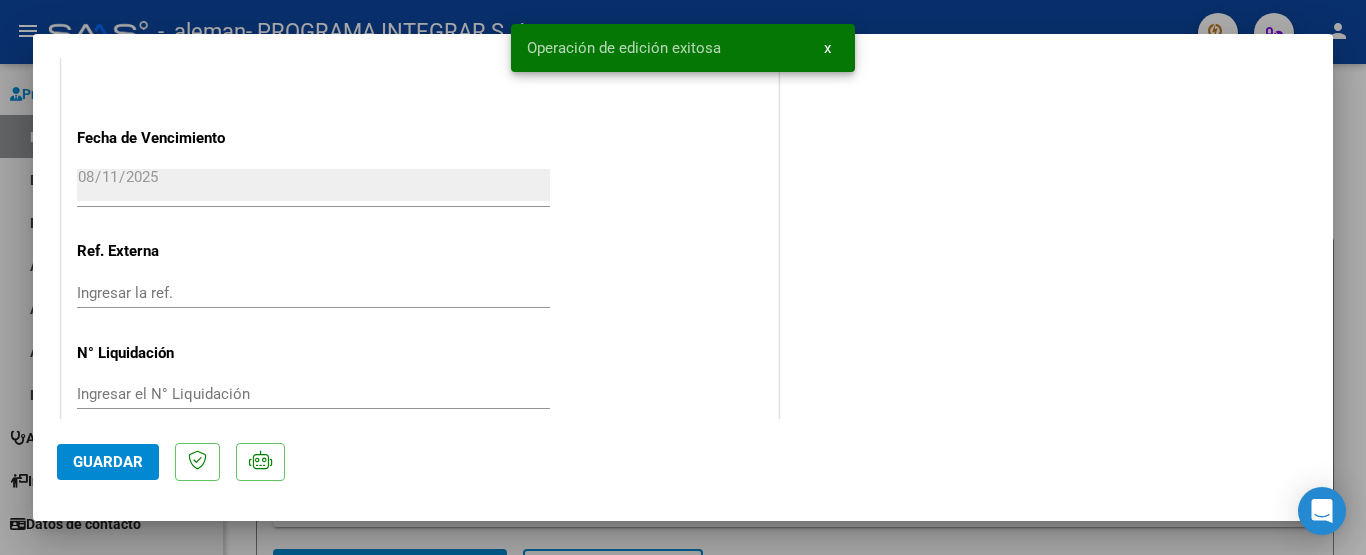 scroll, scrollTop: 1429, scrollLeft: 0, axis: vertical 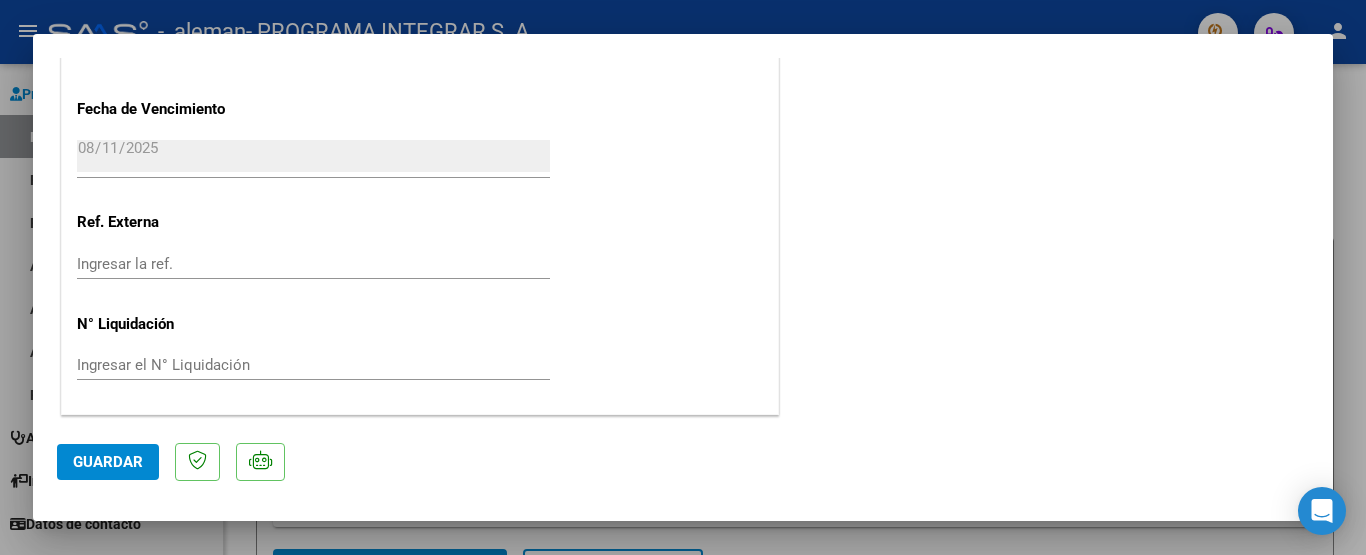 click at bounding box center [683, 277] 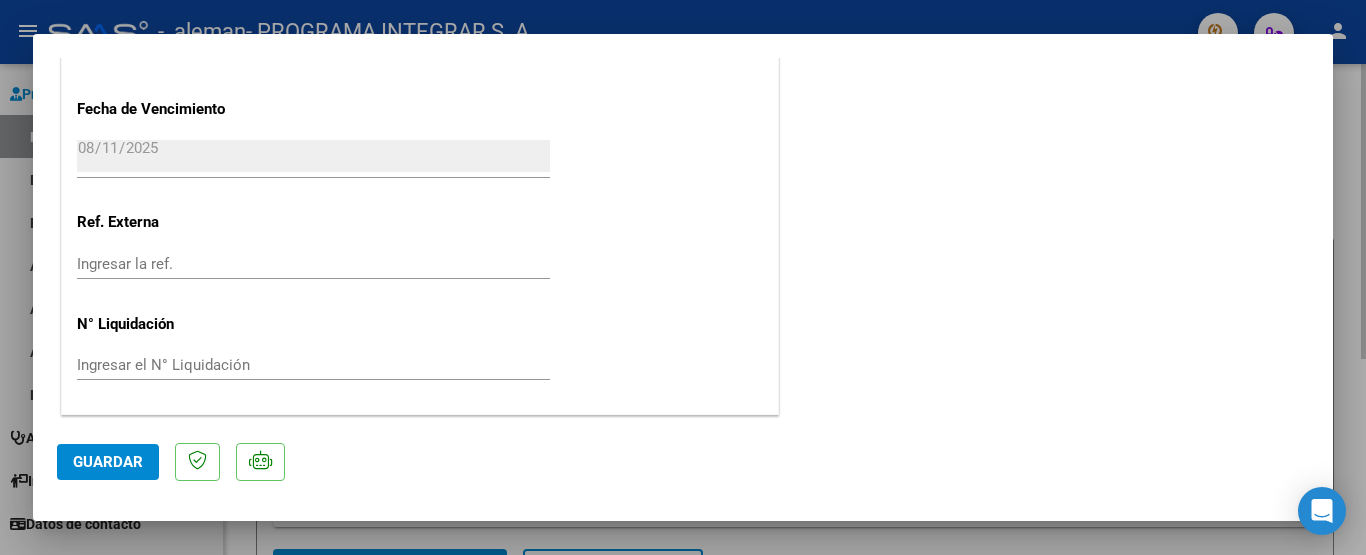 type 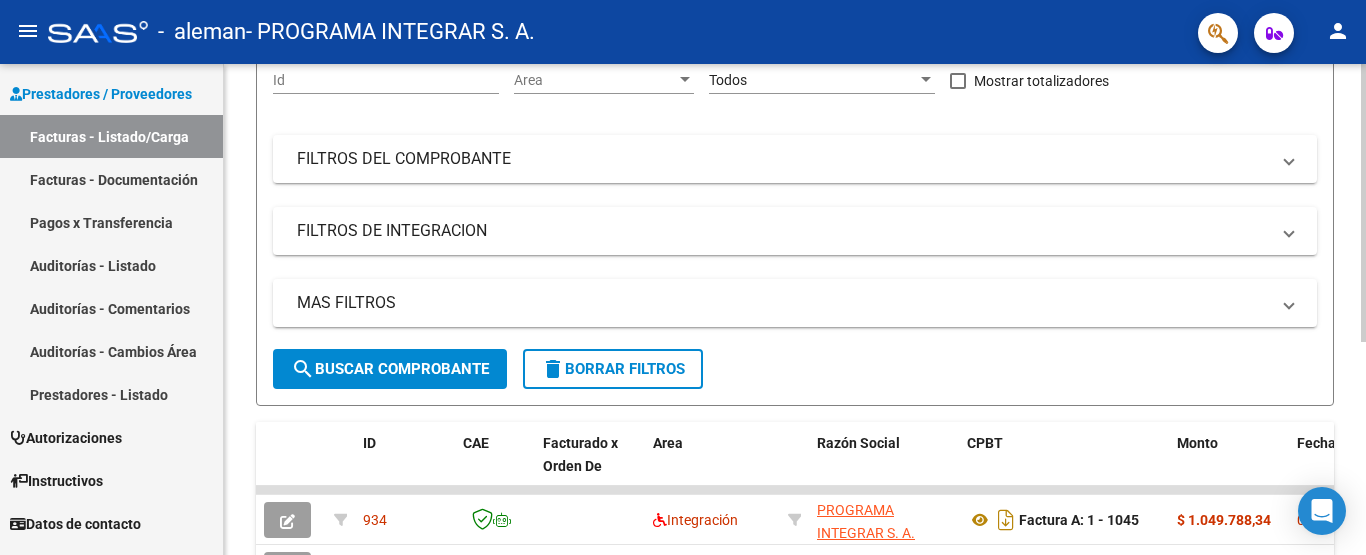 scroll, scrollTop: 300, scrollLeft: 0, axis: vertical 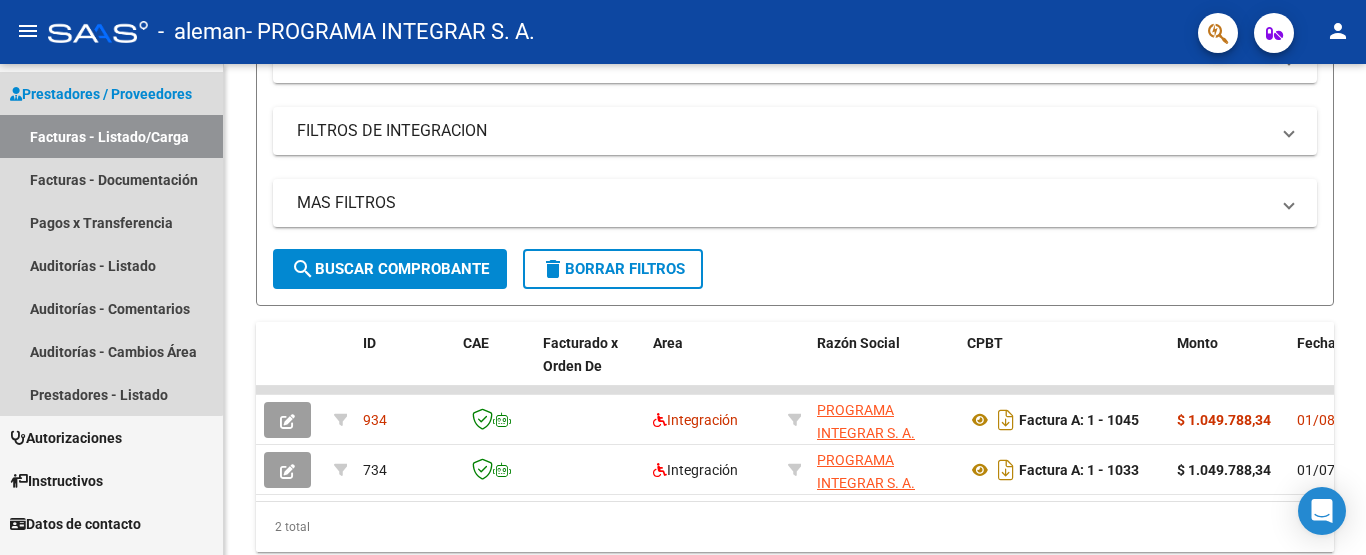 click on "Facturas - Listado/Carga" at bounding box center [111, 136] 